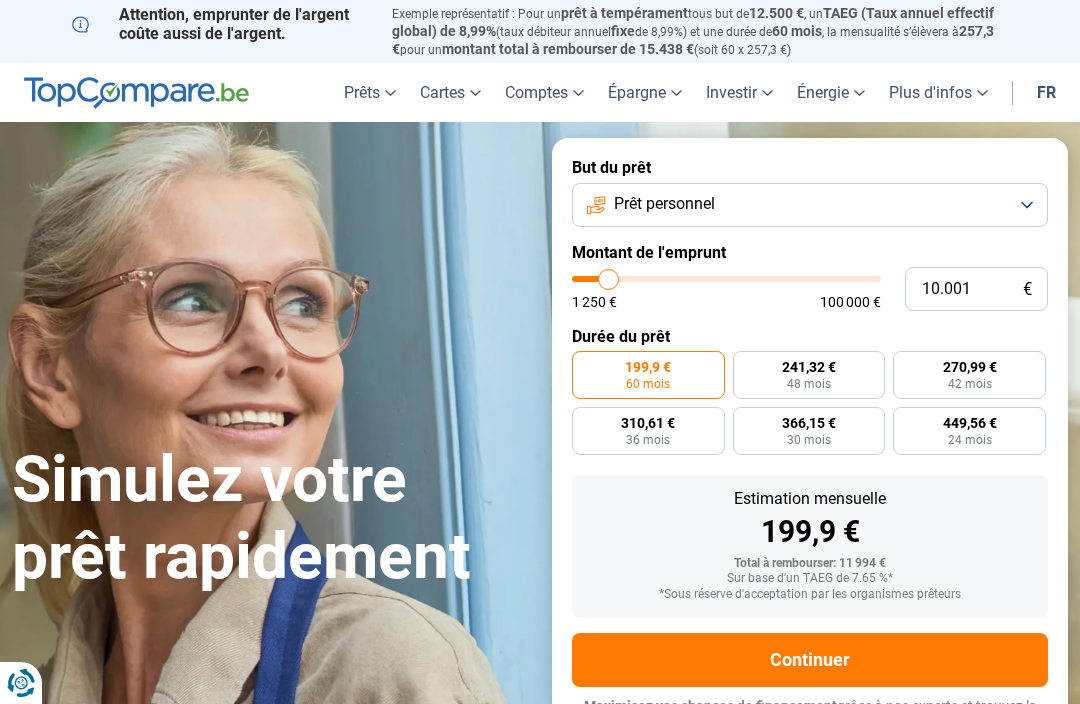 scroll, scrollTop: 0, scrollLeft: 0, axis: both 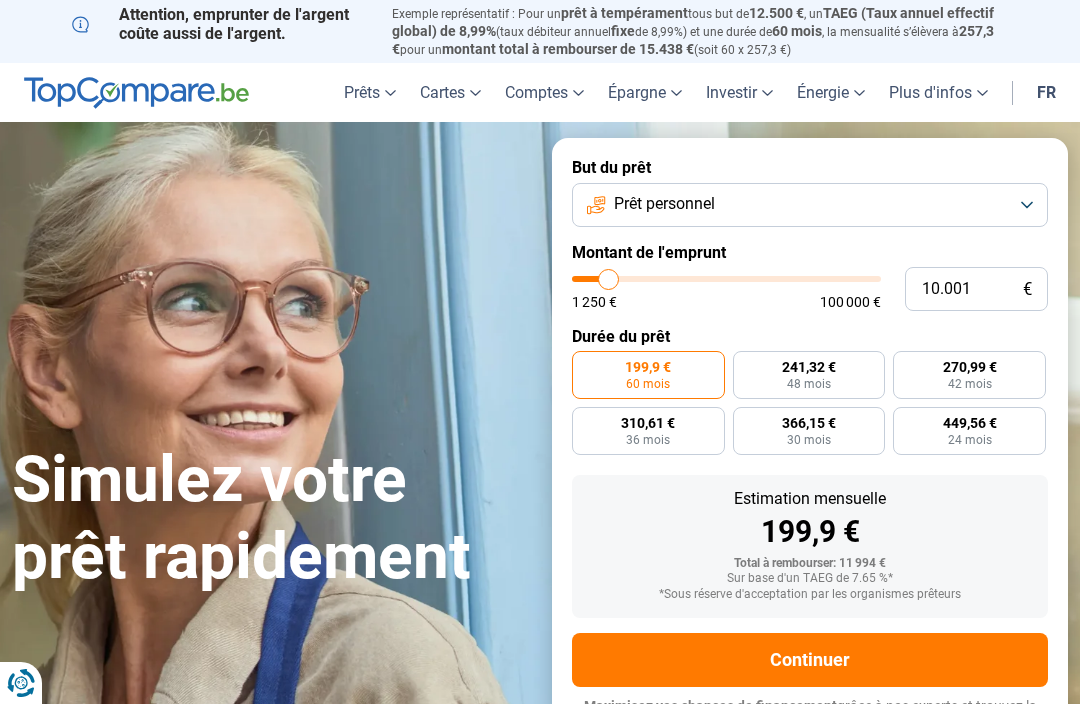 type on "11.500" 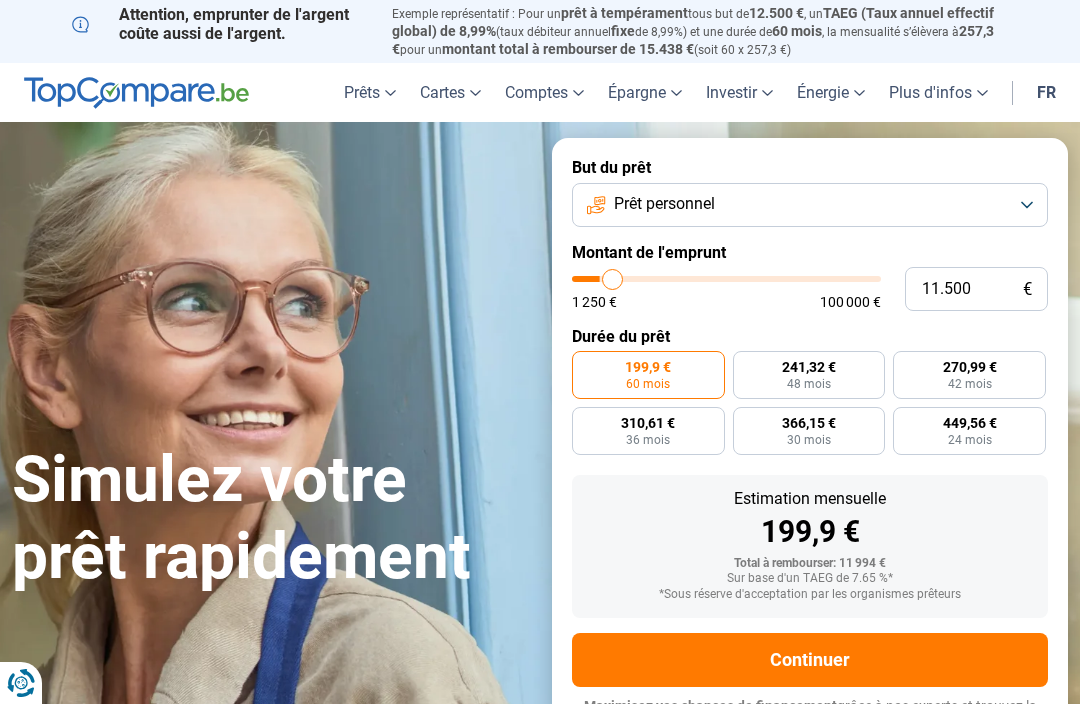 type on "12.250" 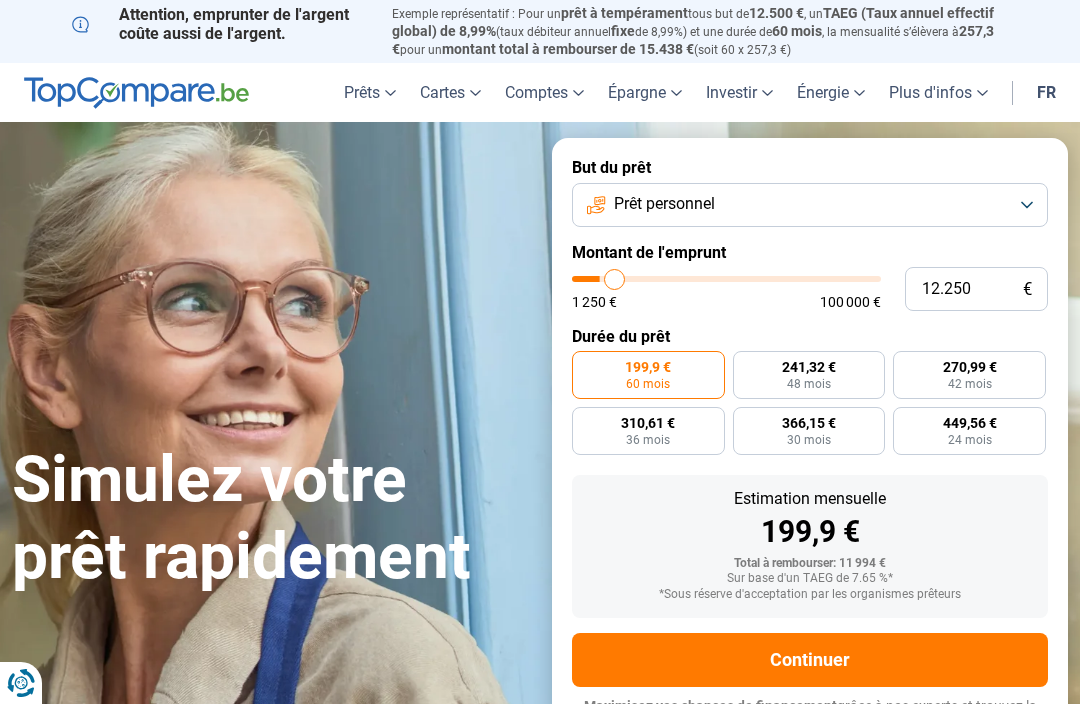 type on "13.250" 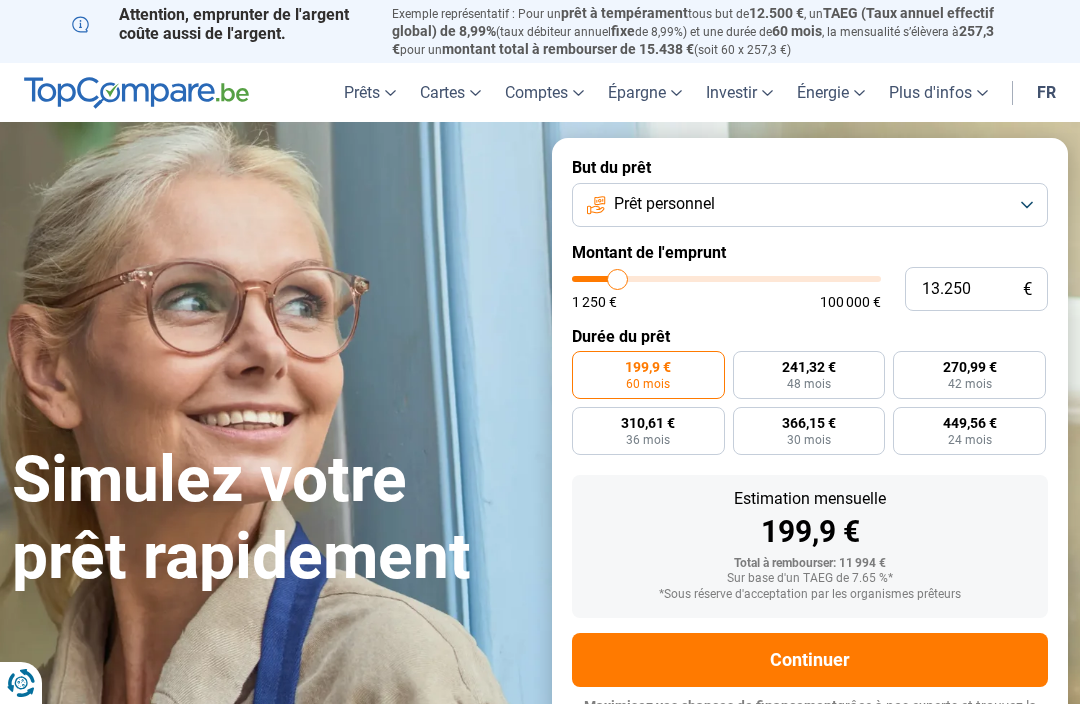 type on "14.250" 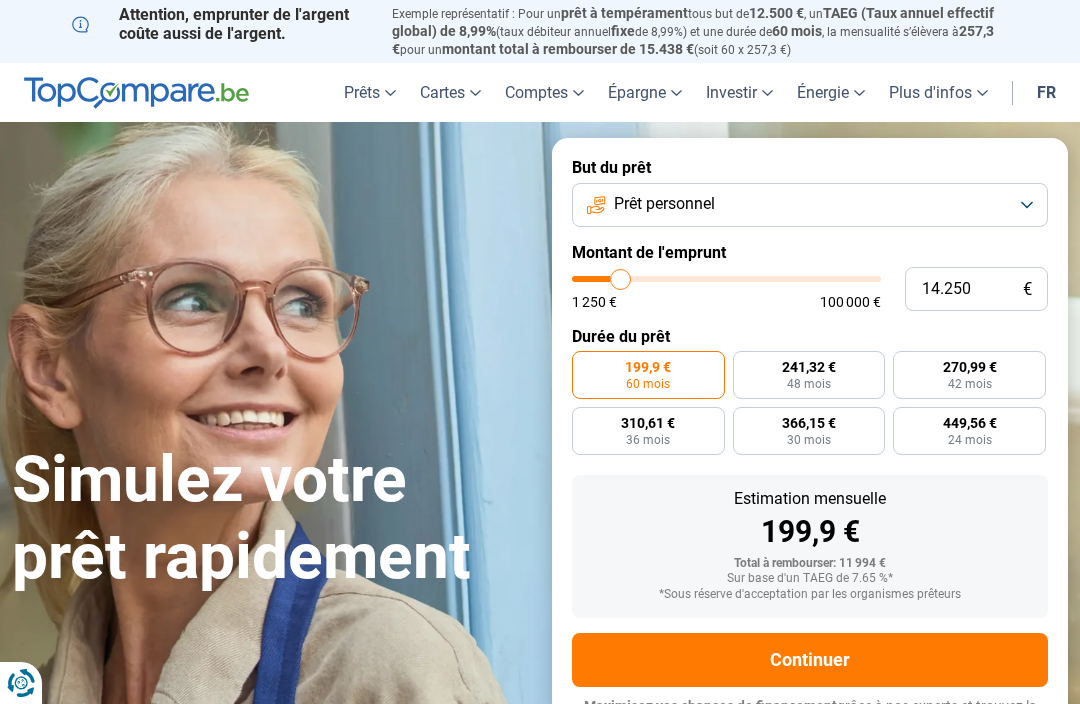 type on "15.500" 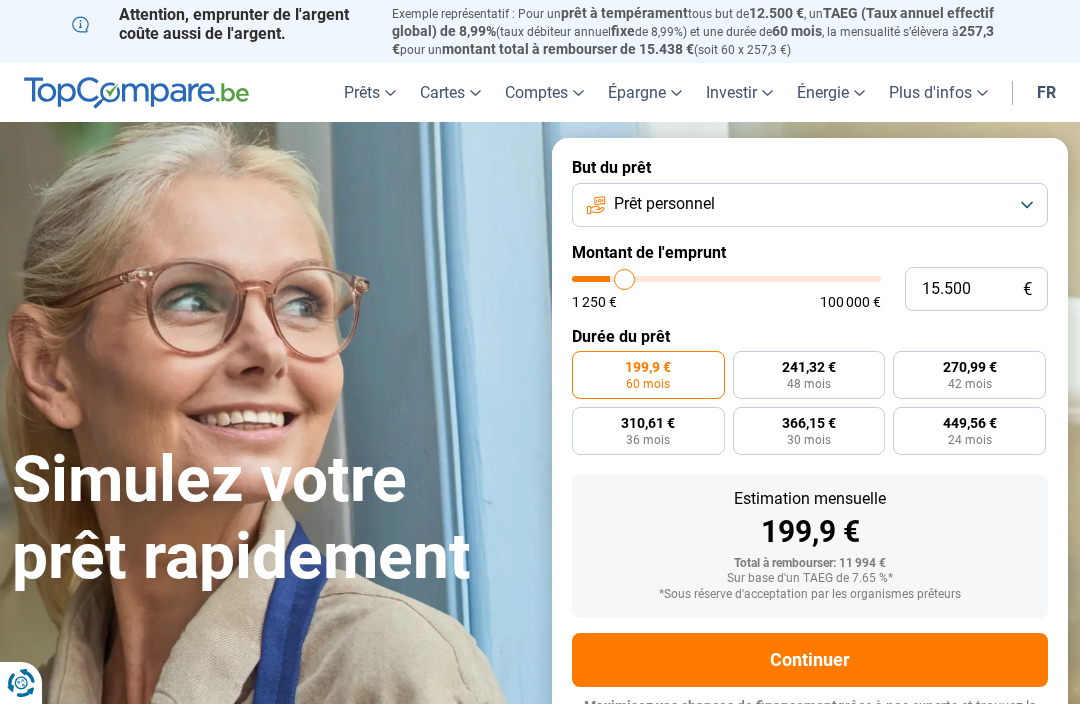 type on "16.000" 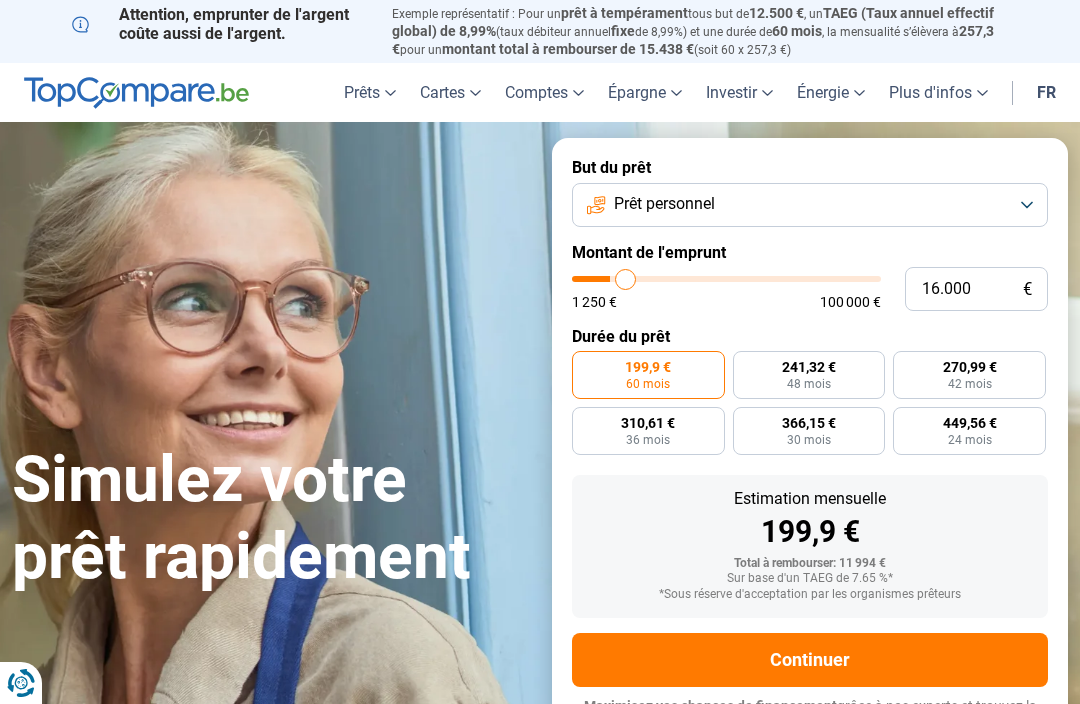 type on "16.750" 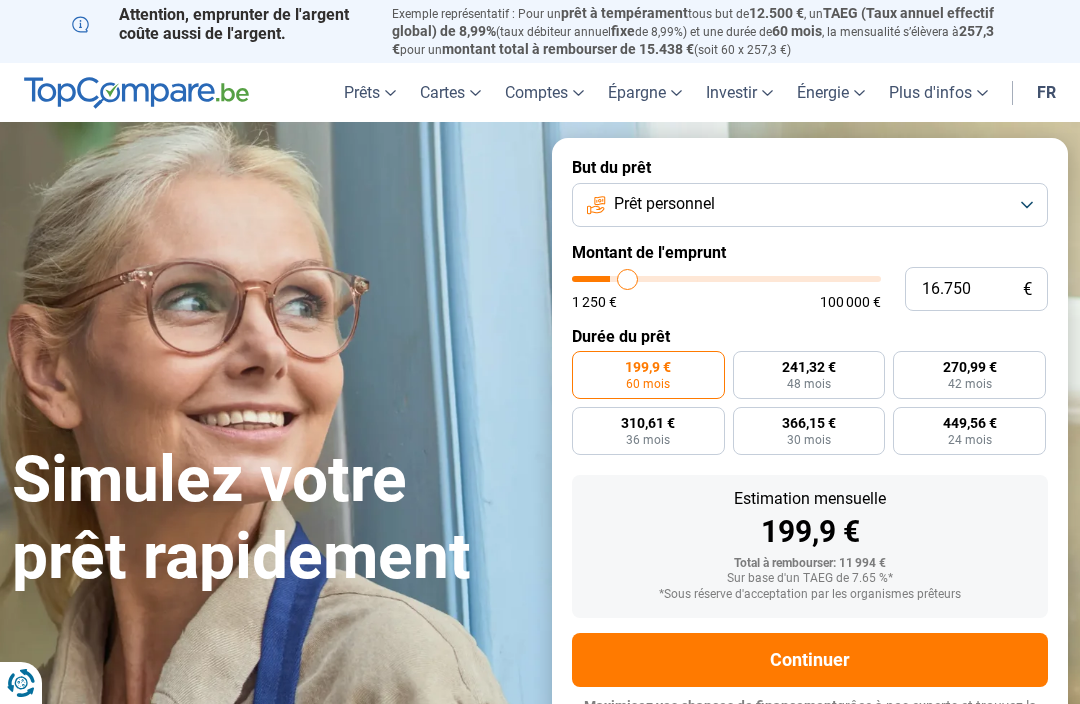 type on "17.250" 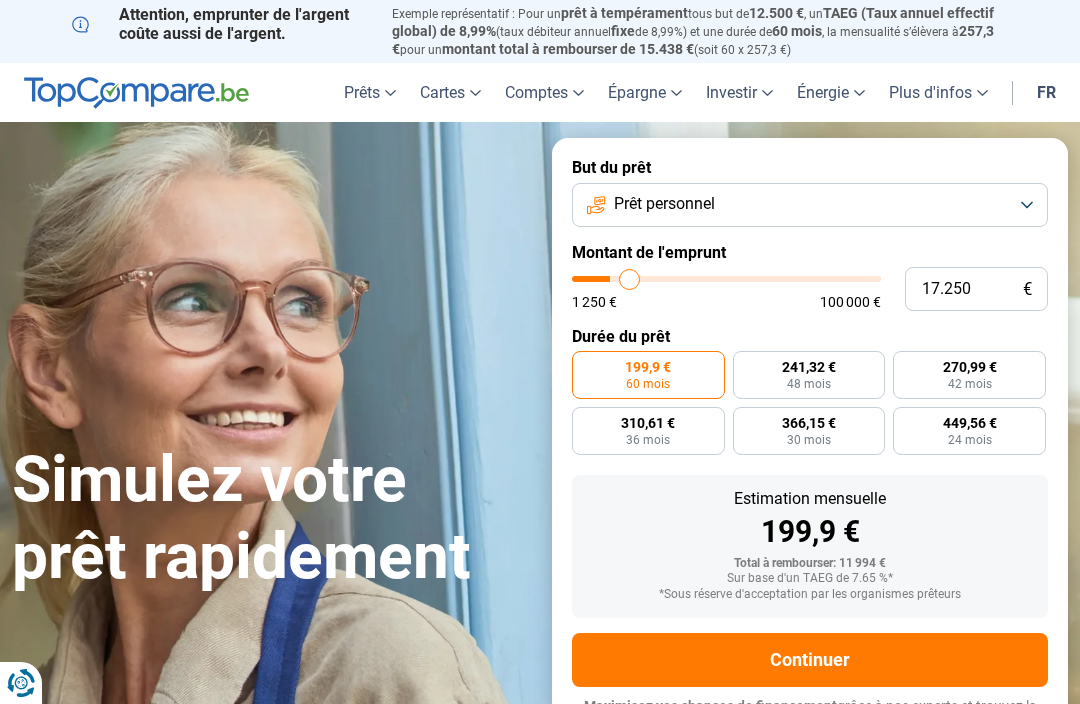 type on "18.250" 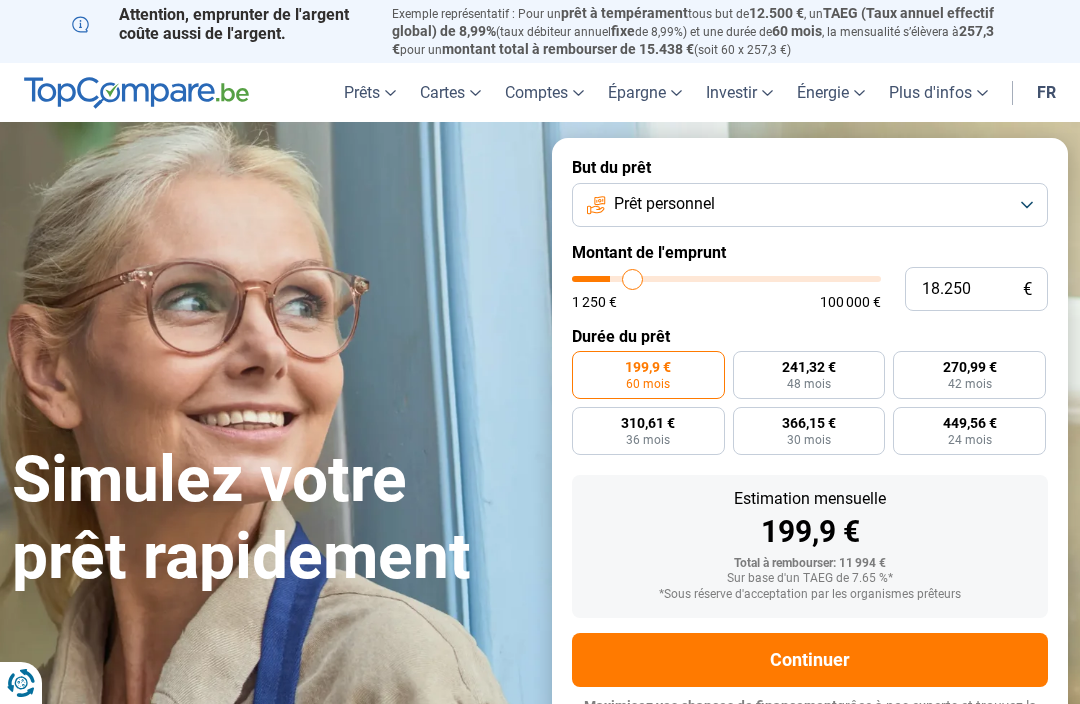 type on "19.500" 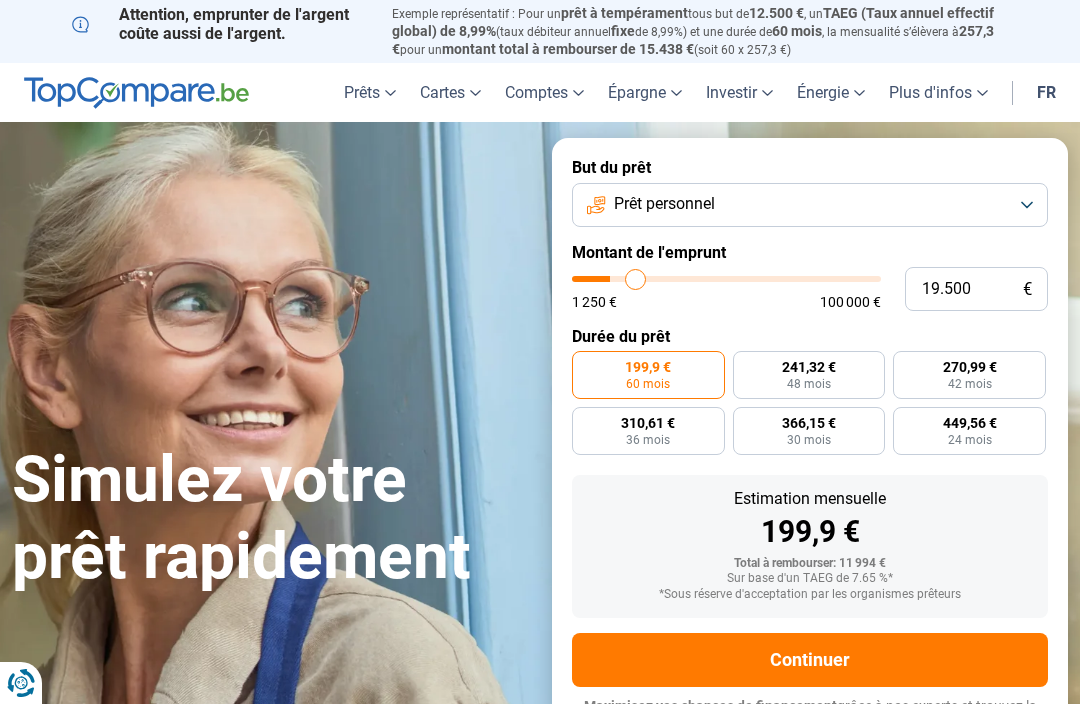 type on "20.000" 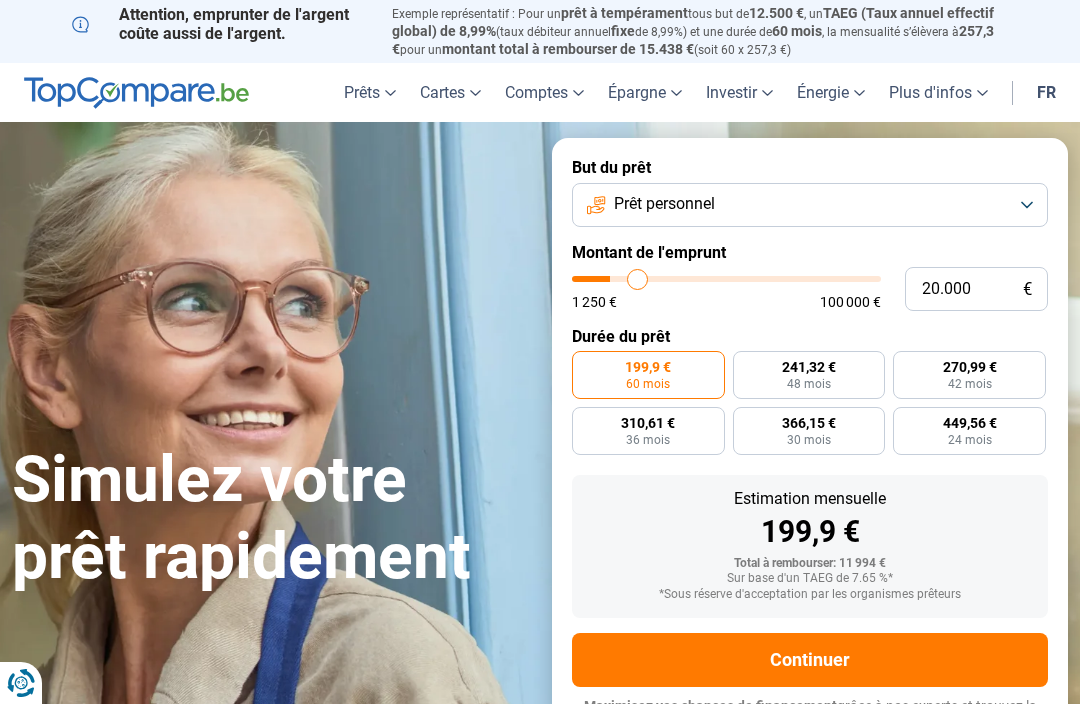 type on "20.750" 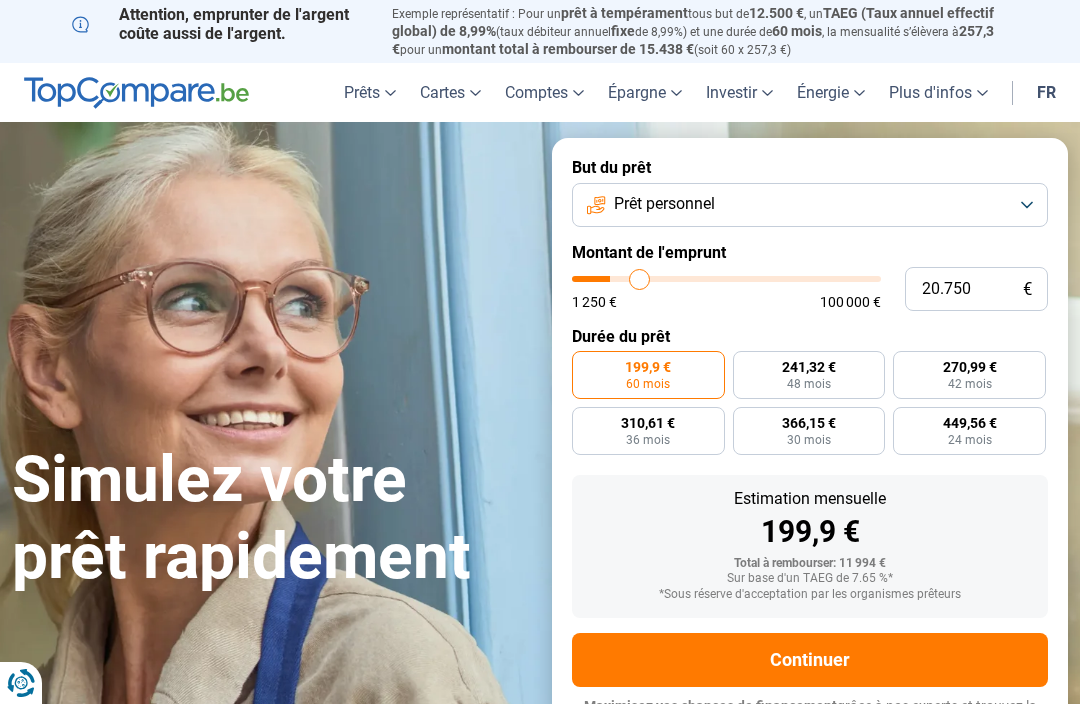 type on "21.500" 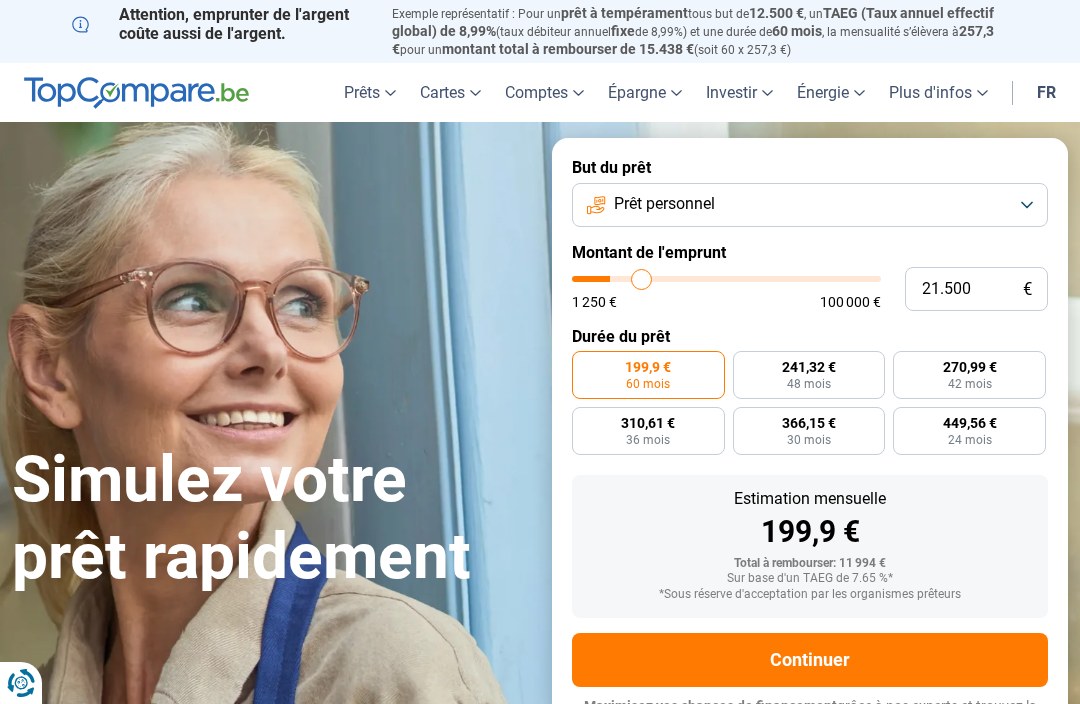 type on "21.750" 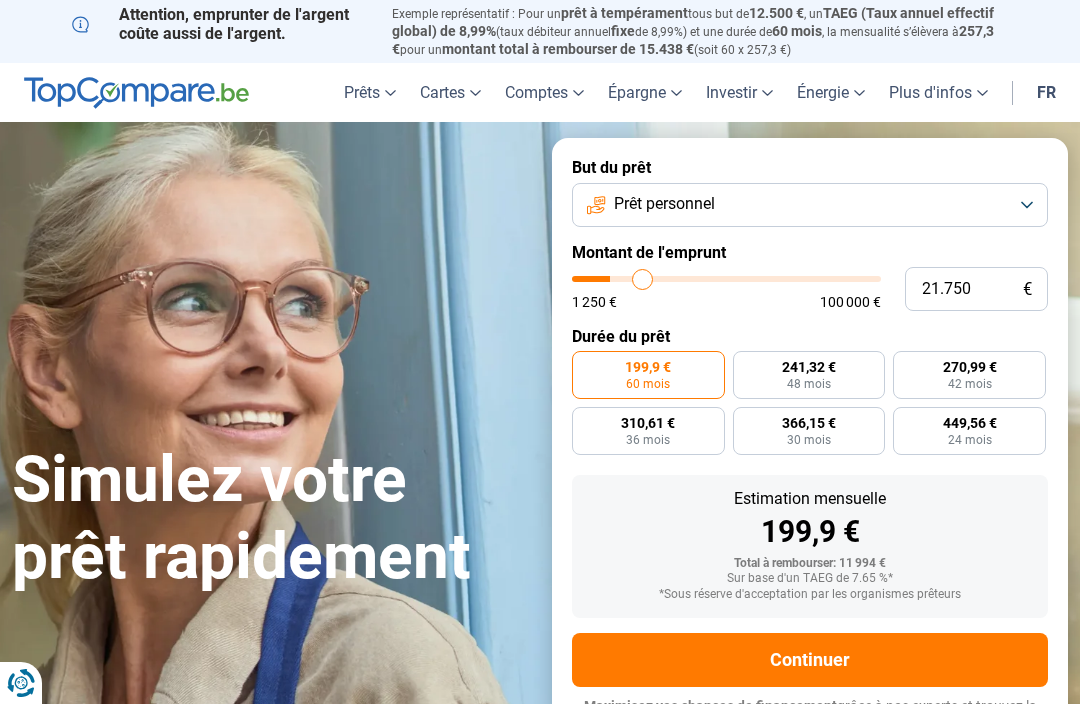 type on "22.500" 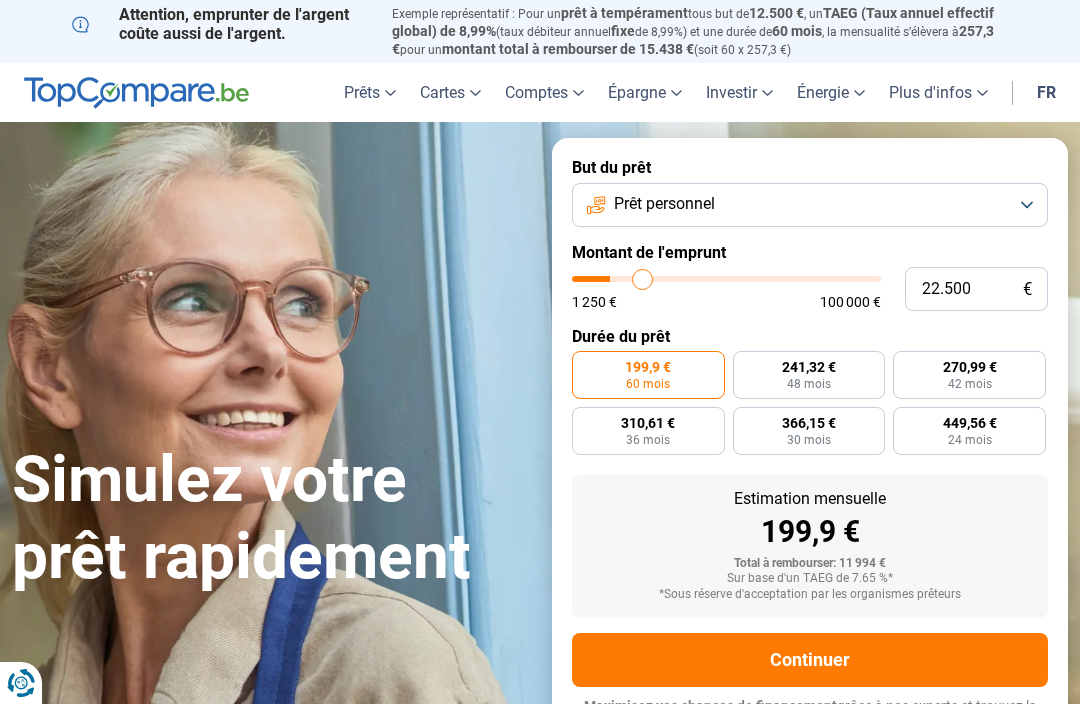 type on "22500" 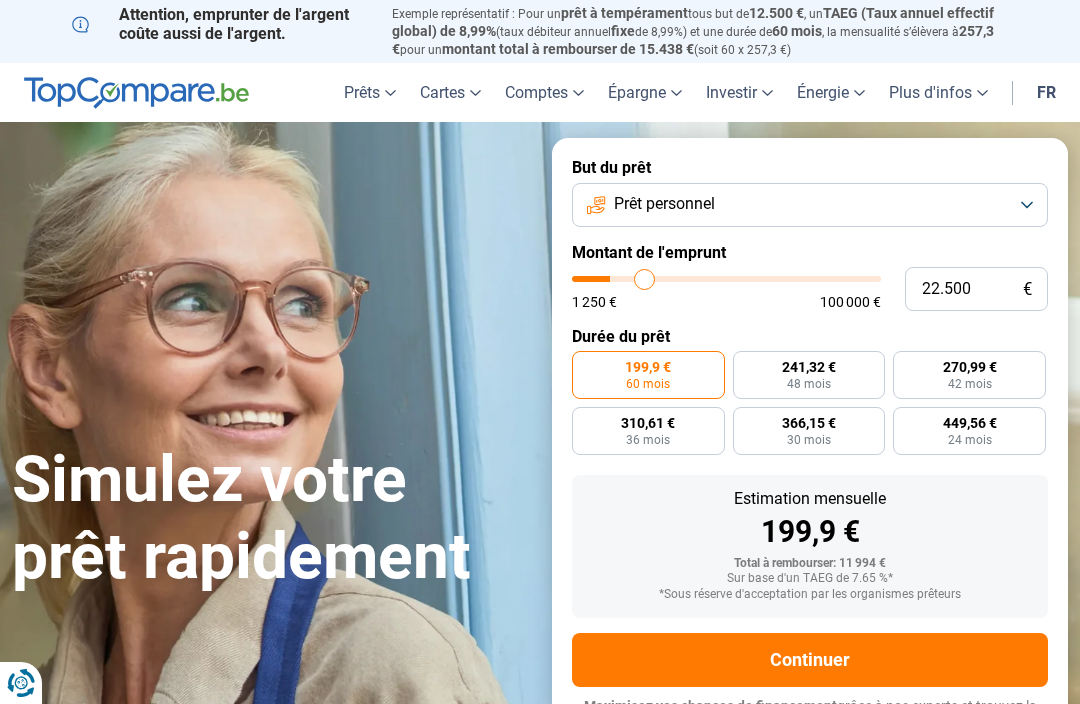 type on "22.750" 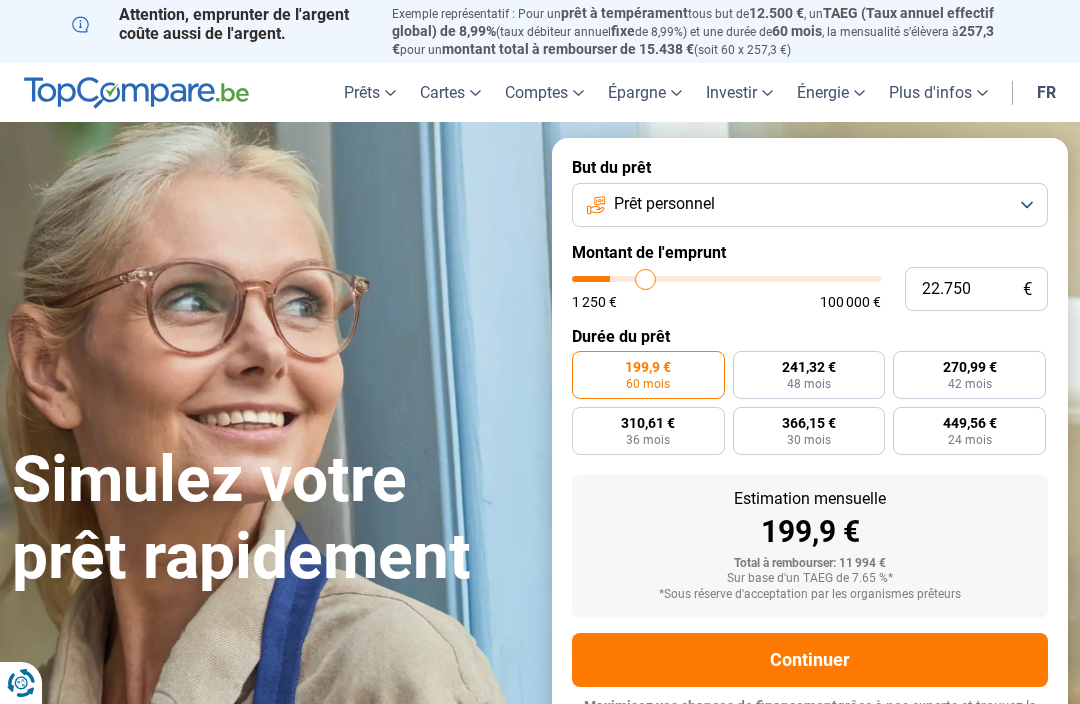 type on "23.250" 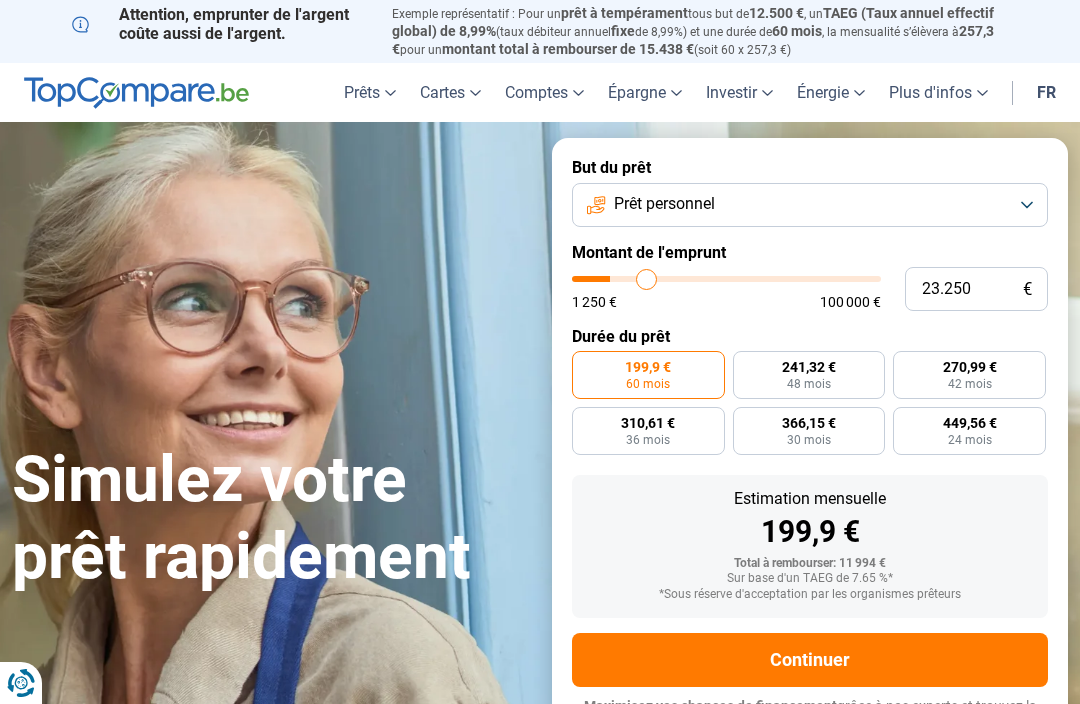 type on "23.500" 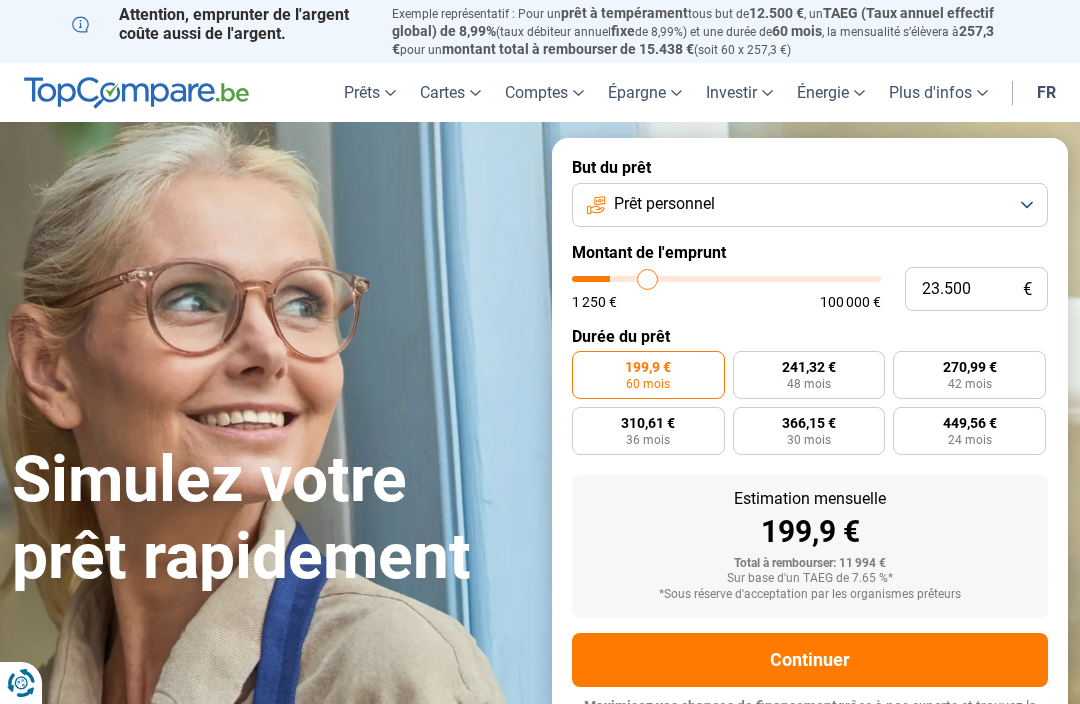 type on "24.250" 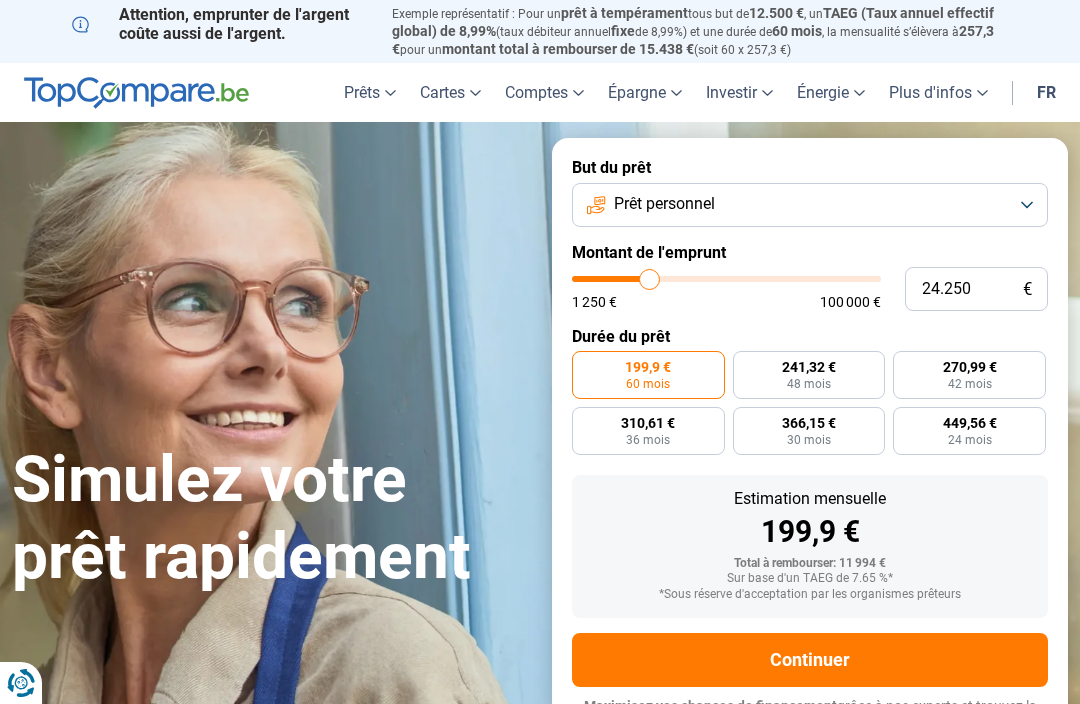 type on "24.500" 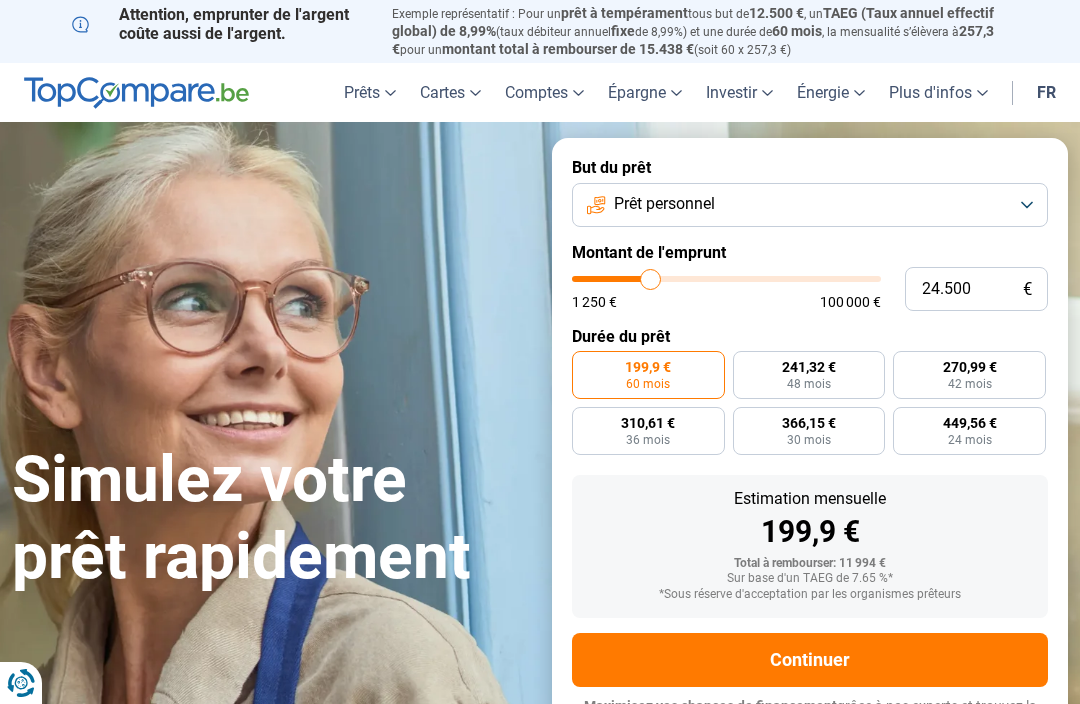 type on "25.000" 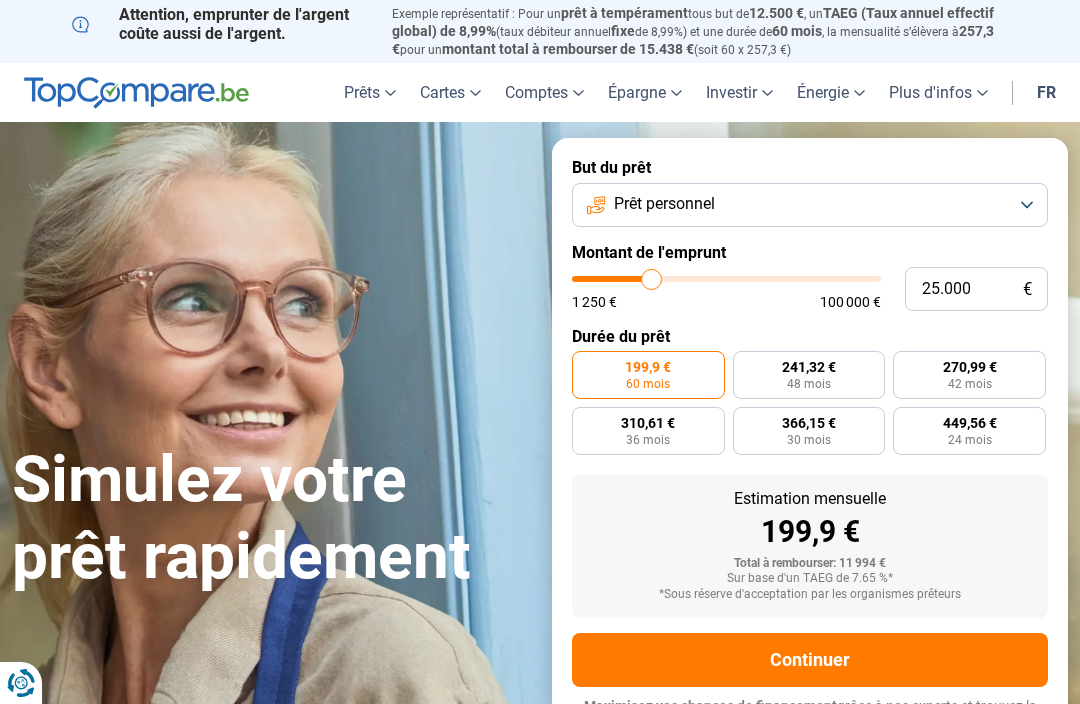 type on "25.250" 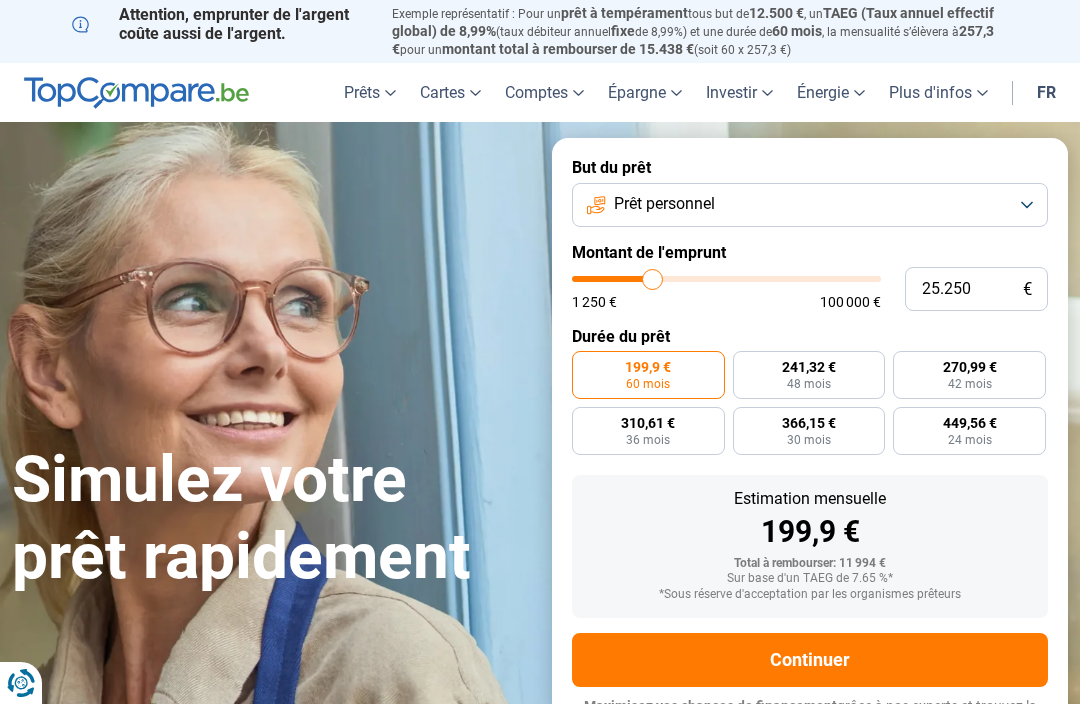 type on "25.500" 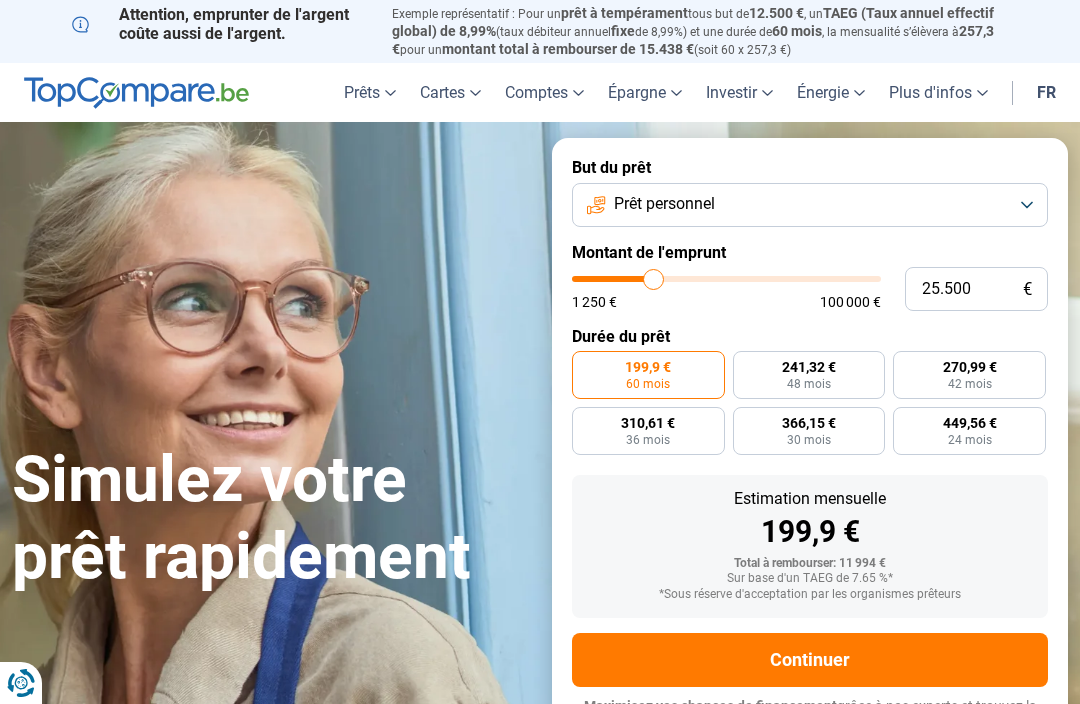 type on "26.250" 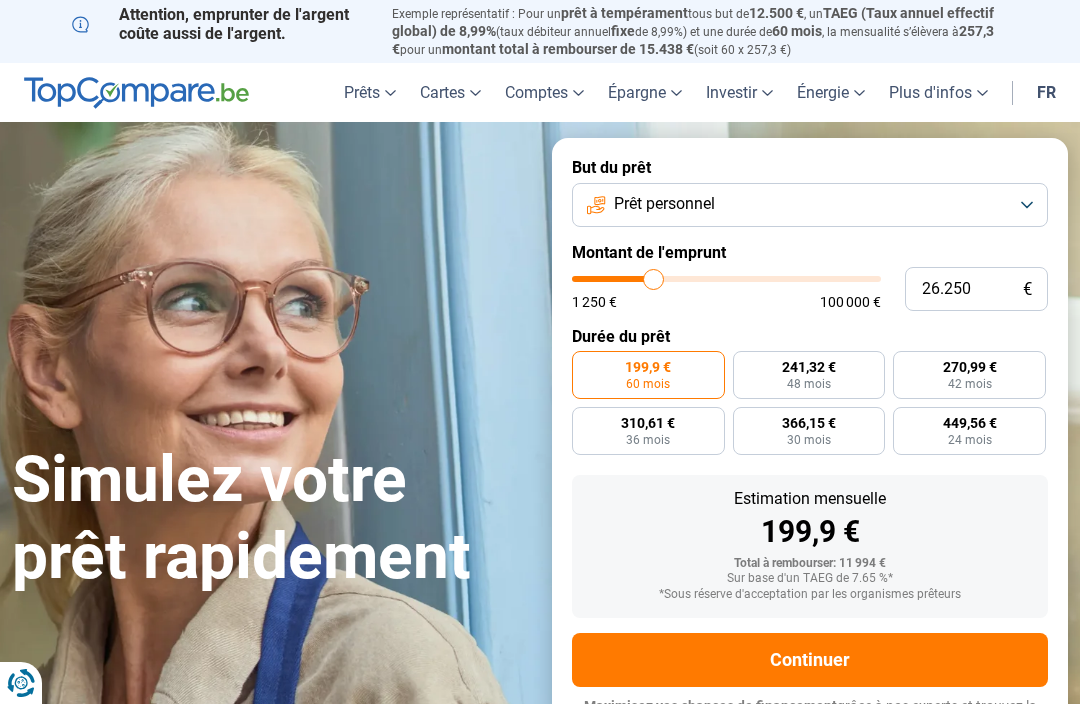 type on "26250" 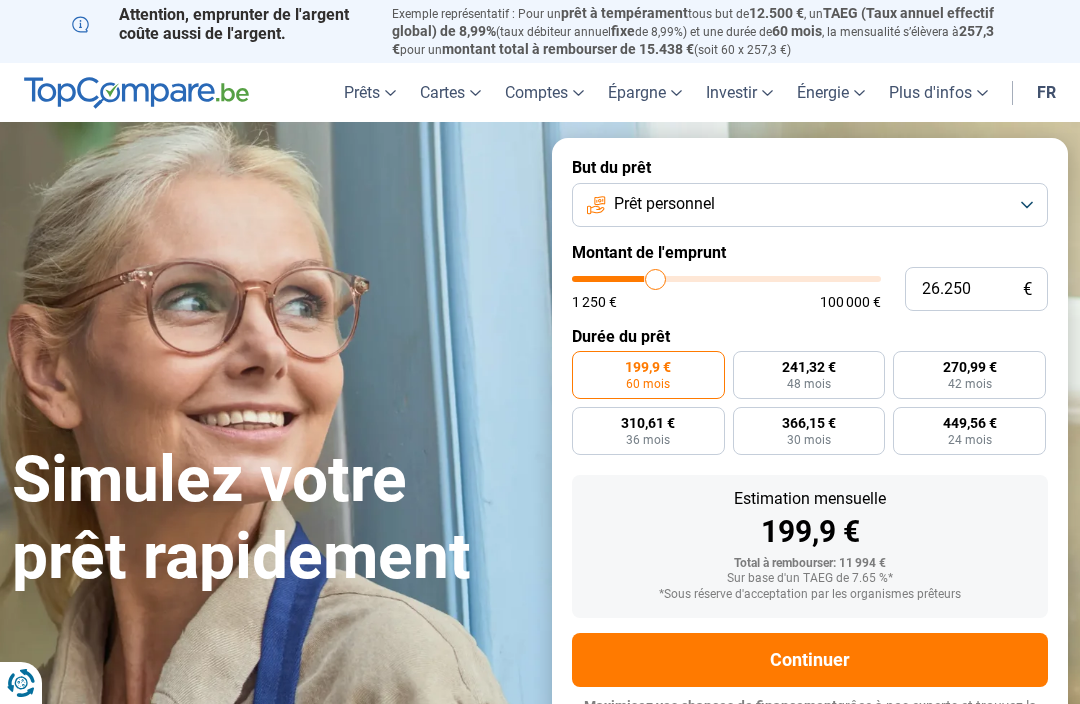 type on "26.750" 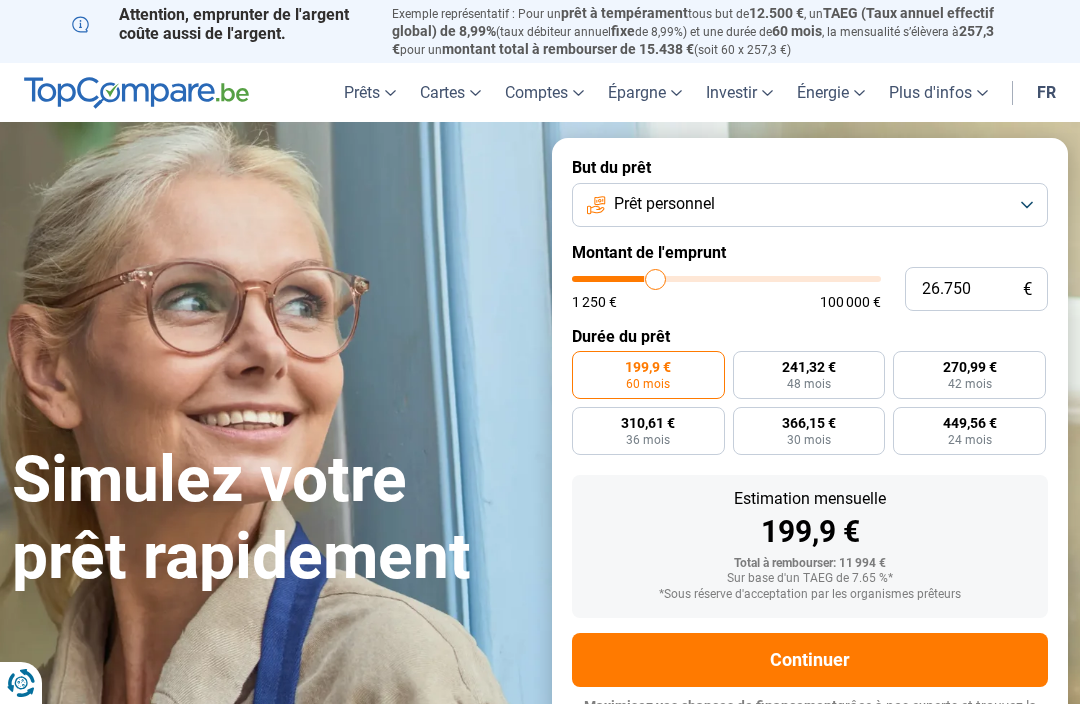 type on "26750" 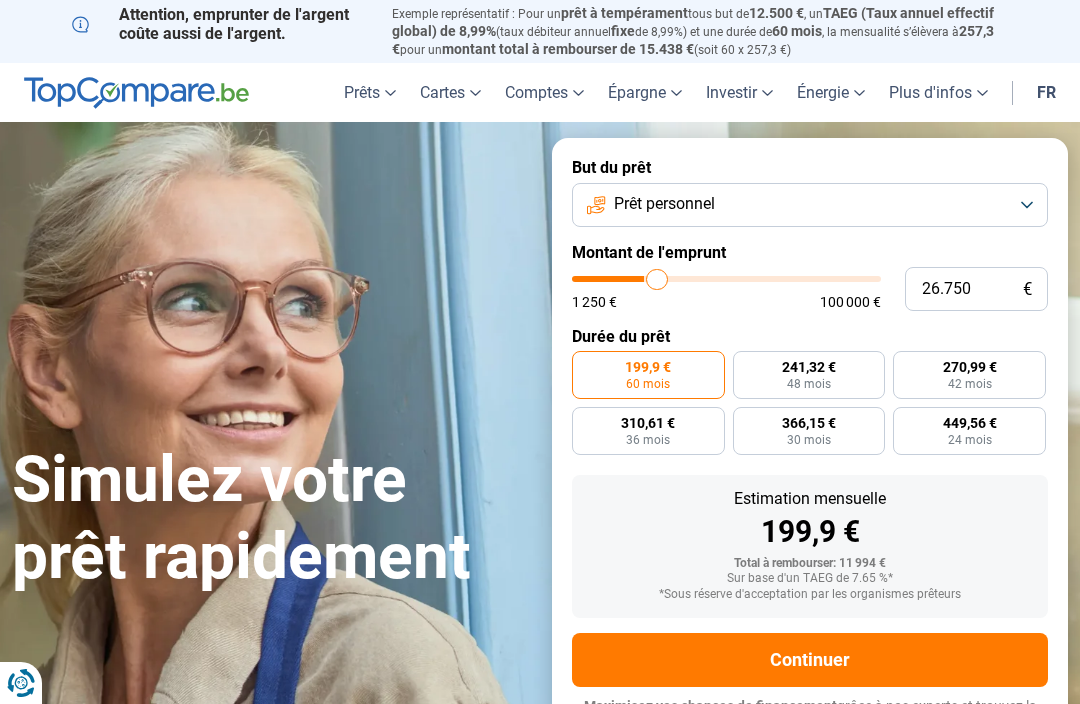 type on "27.000" 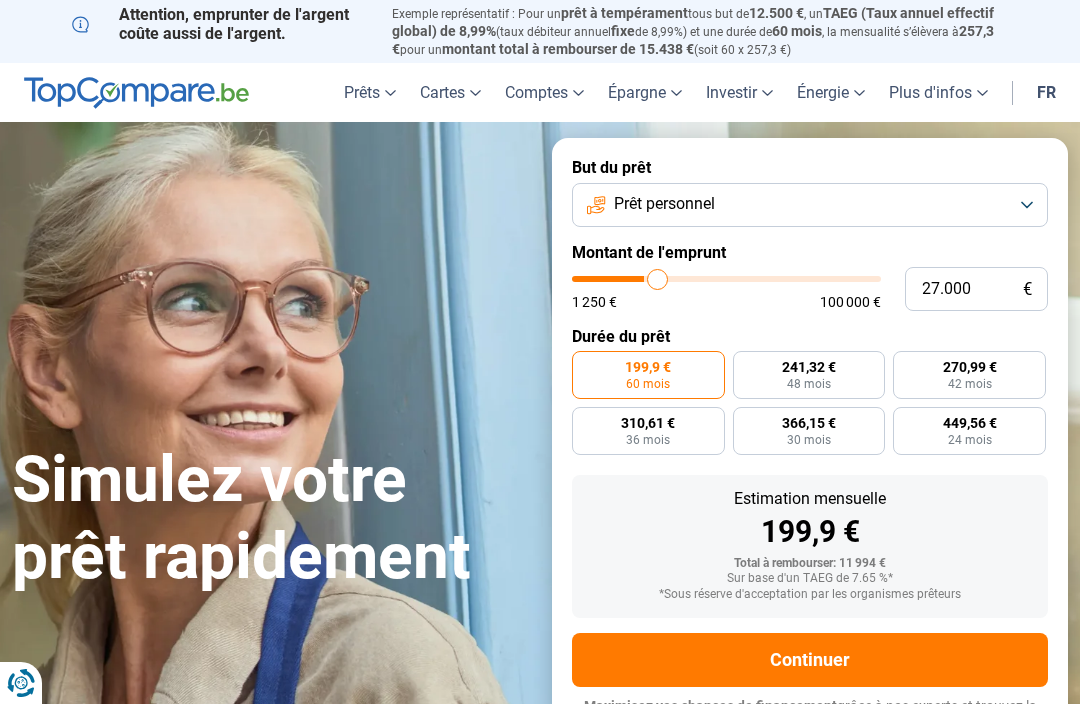 type on "27.250" 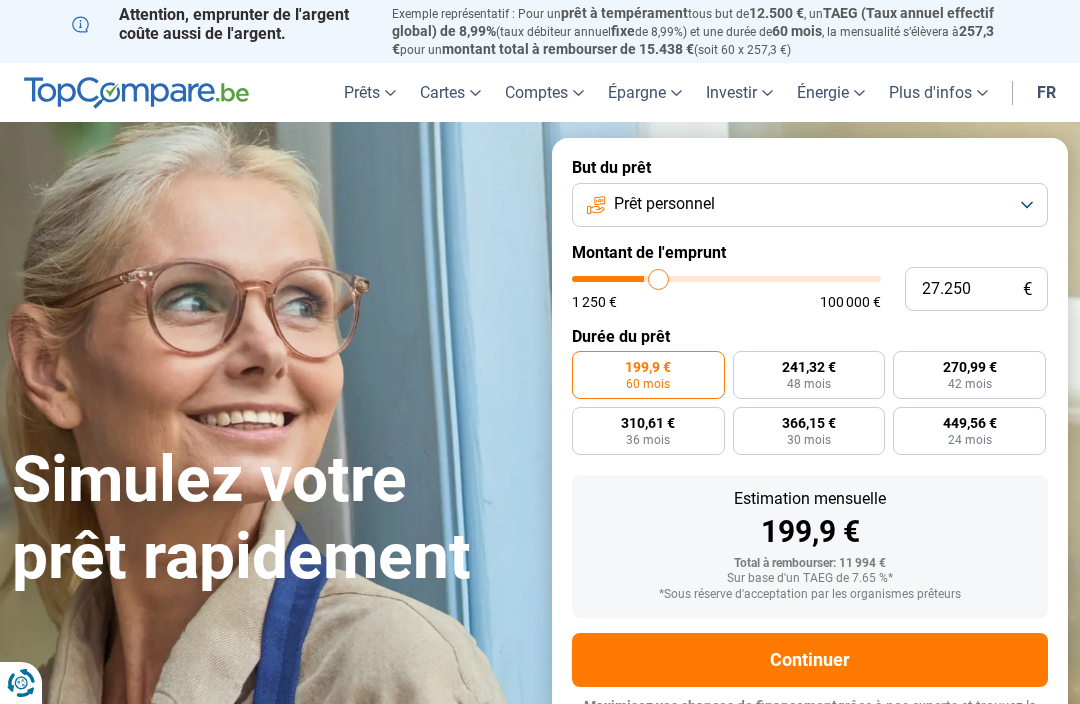 type on "28.000" 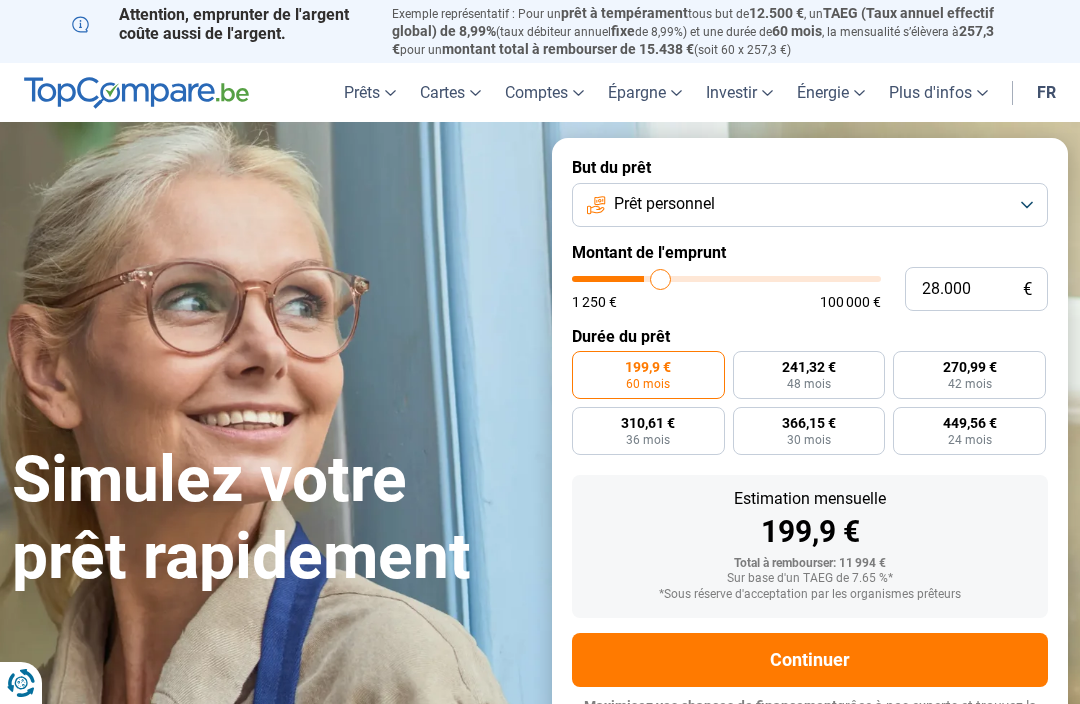 type on "28.250" 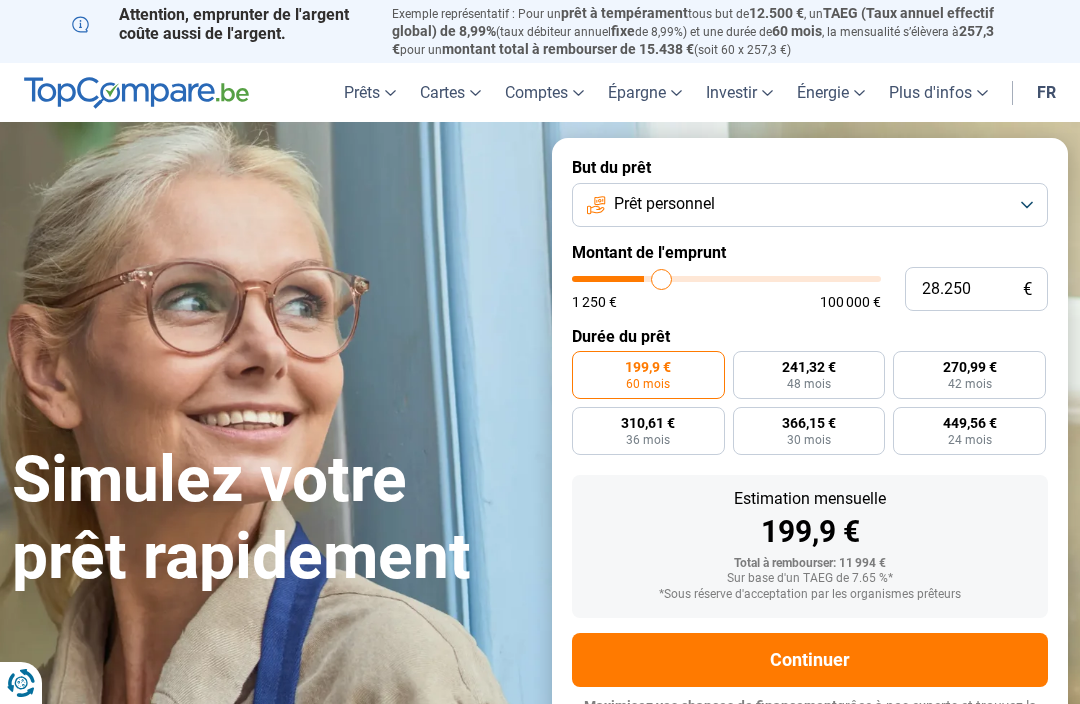 type on "28.750" 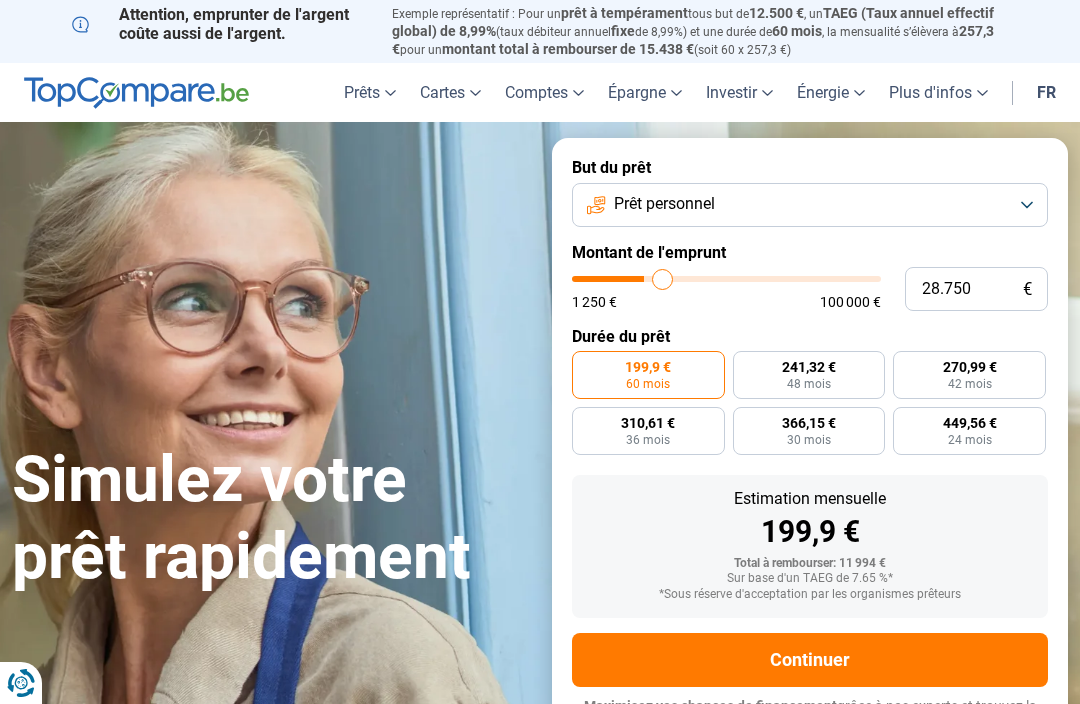 type on "29.000" 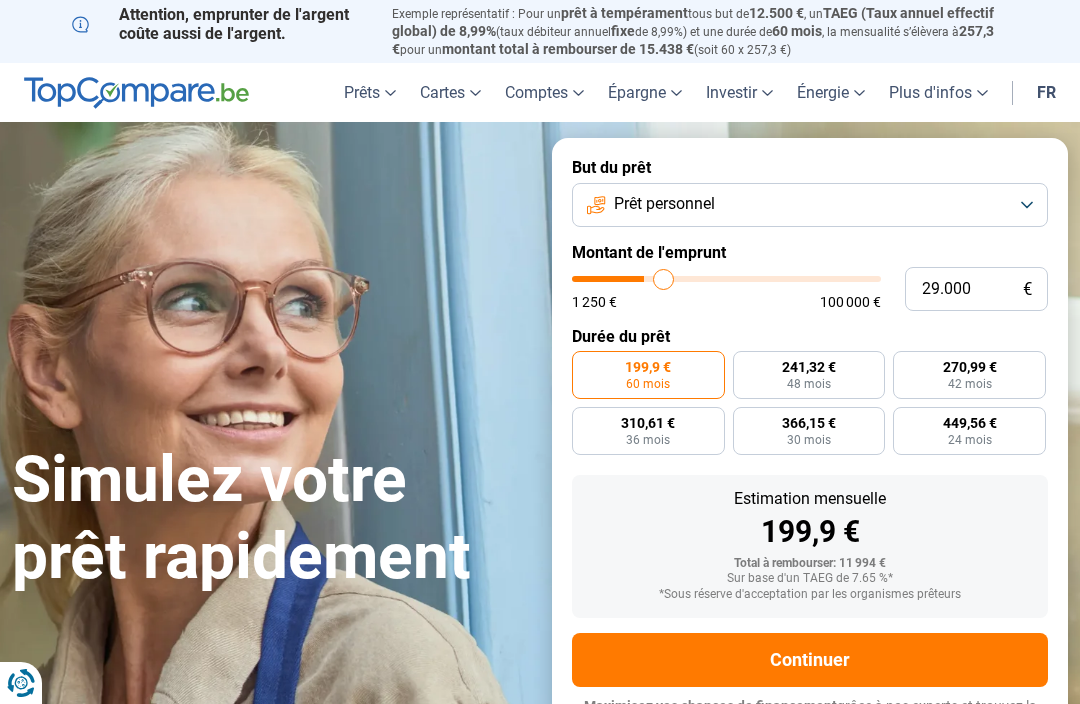 type on "29.500" 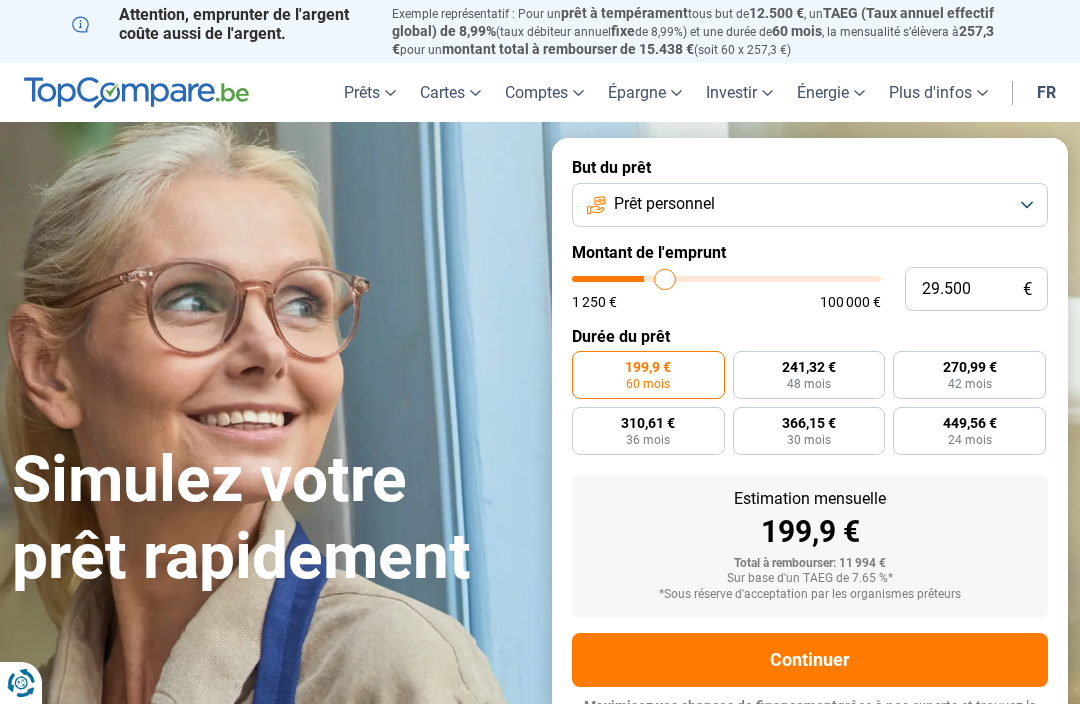 type on "29.750" 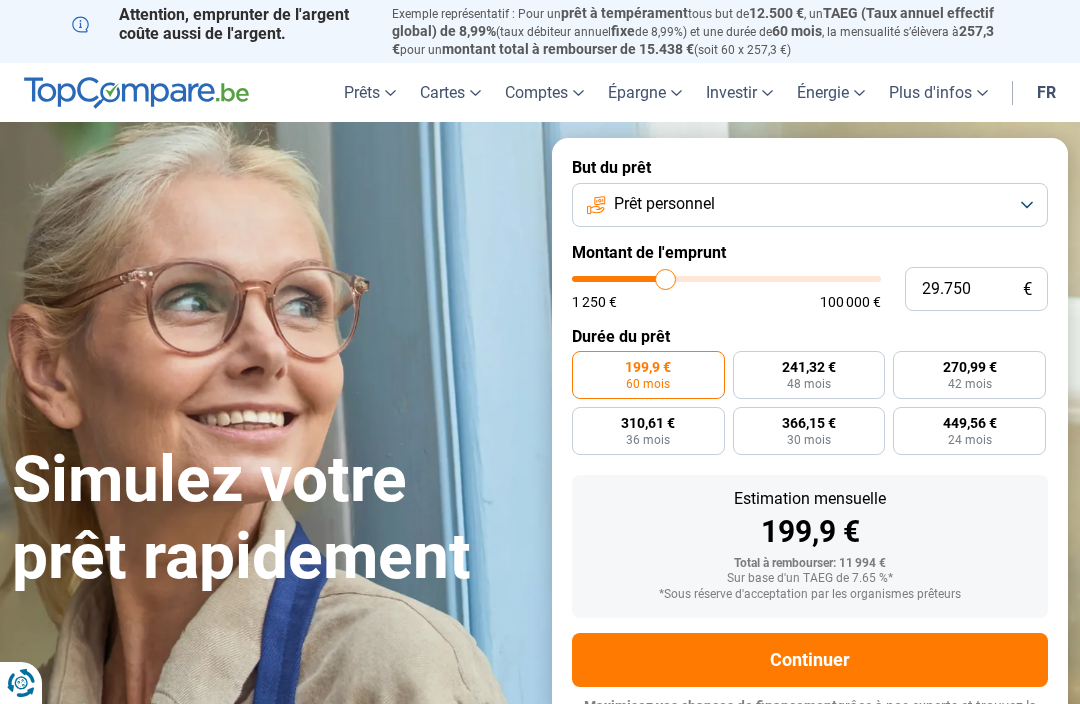 type on "30000" 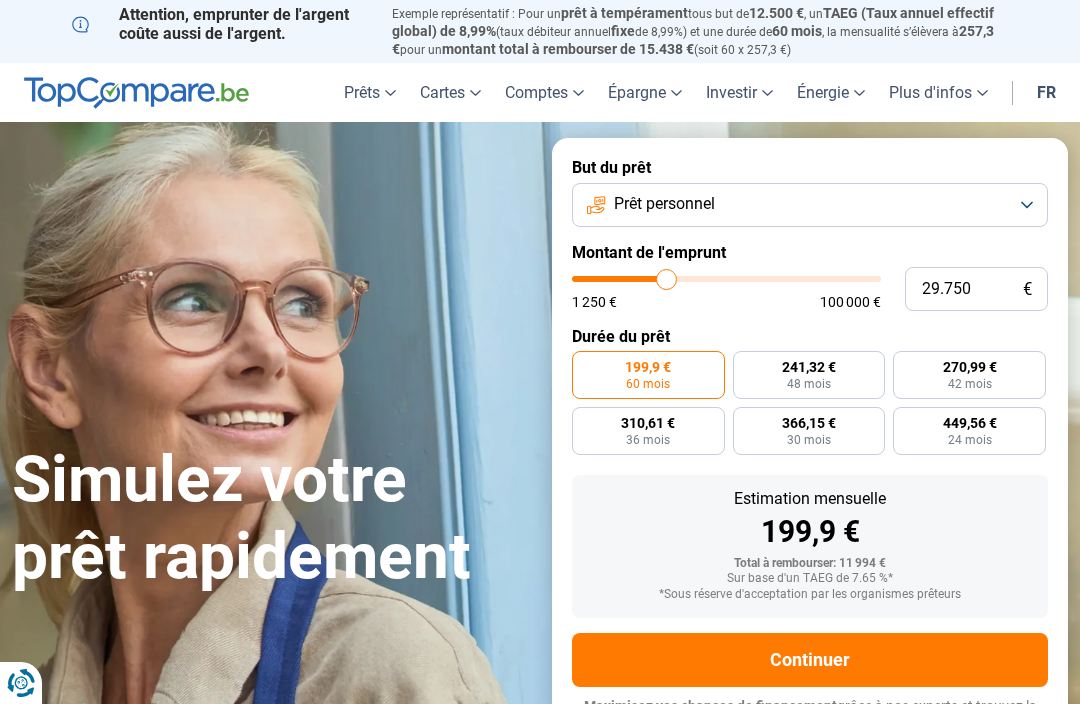 type on "30.000" 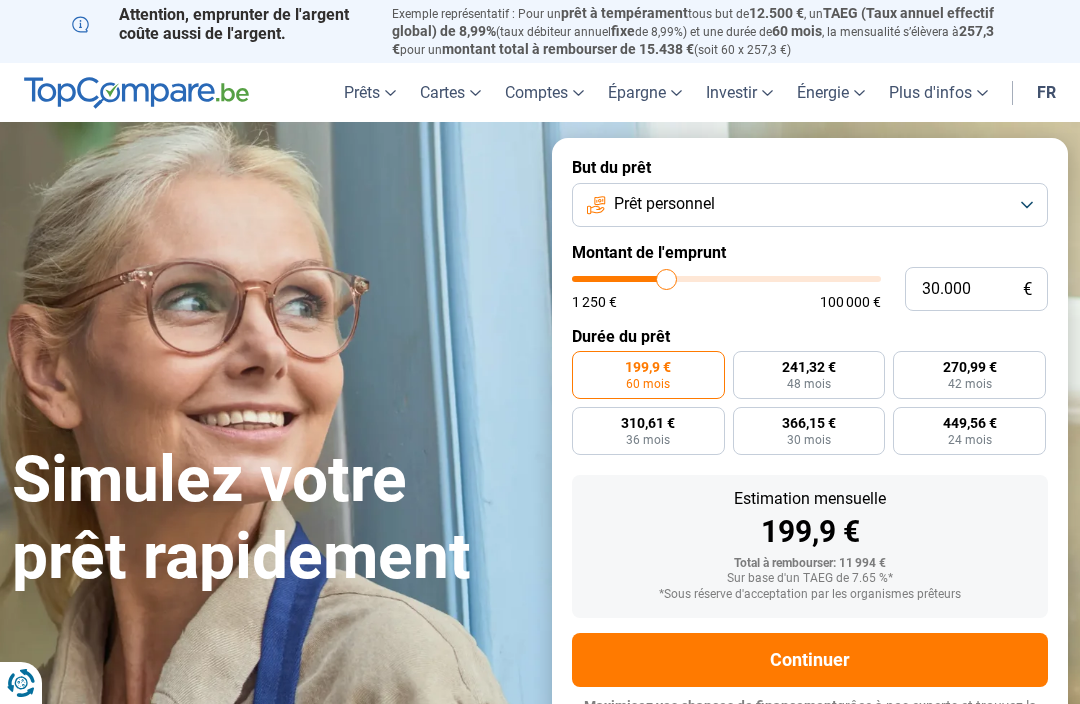 radio on "false" 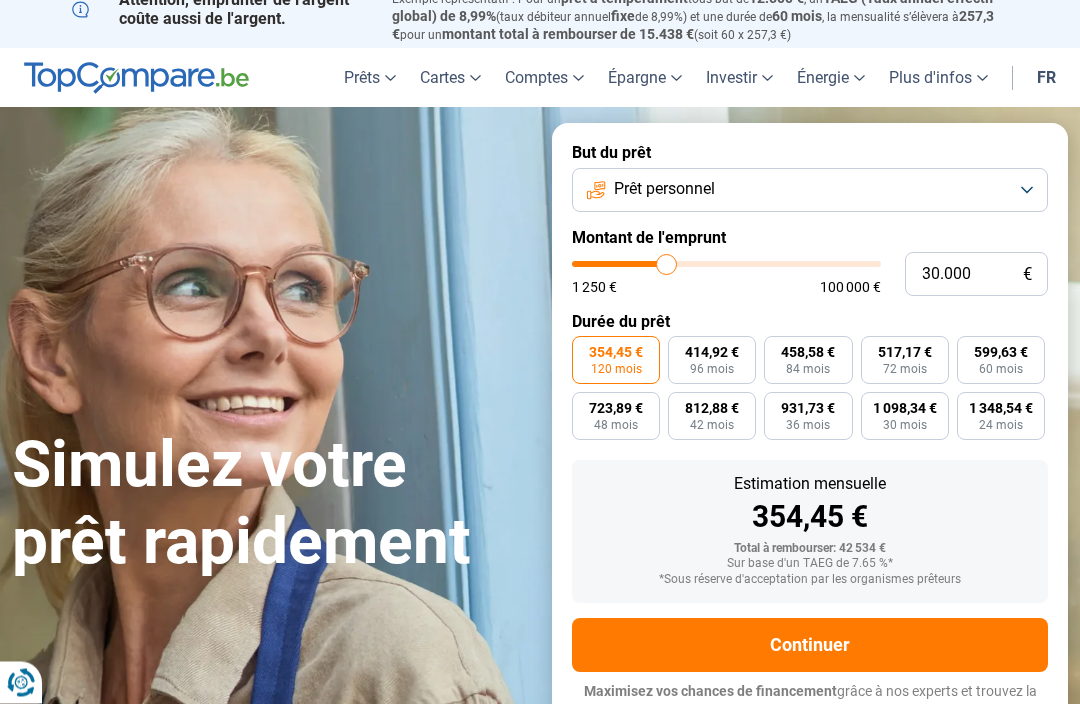 type on "33.500" 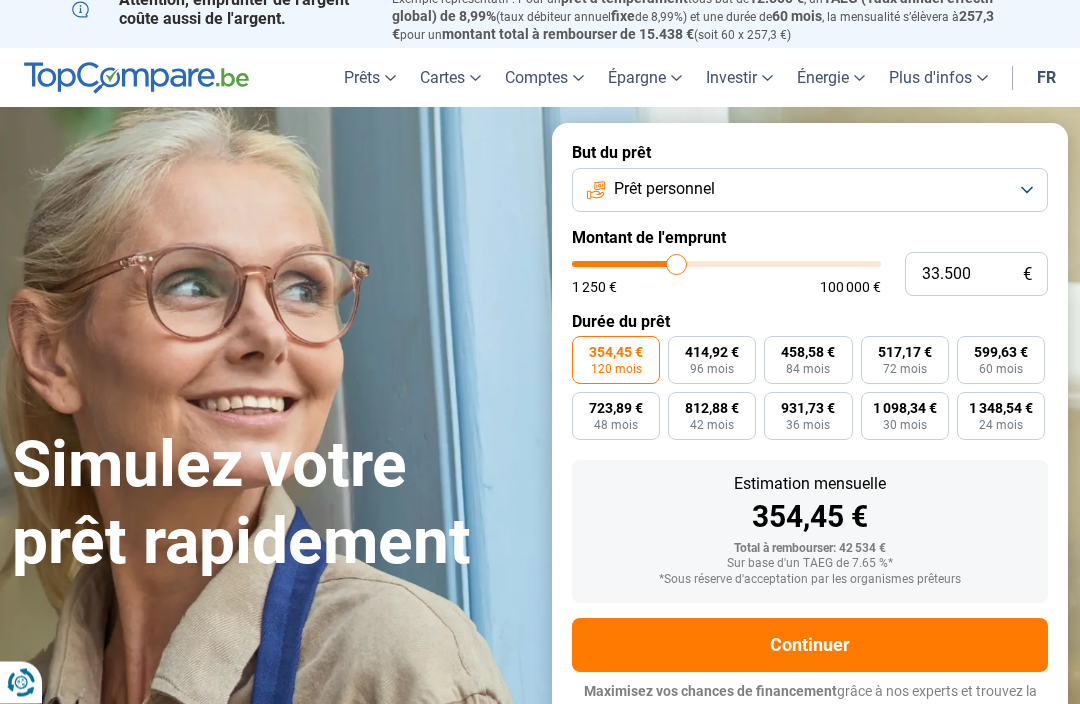 type on "34.250" 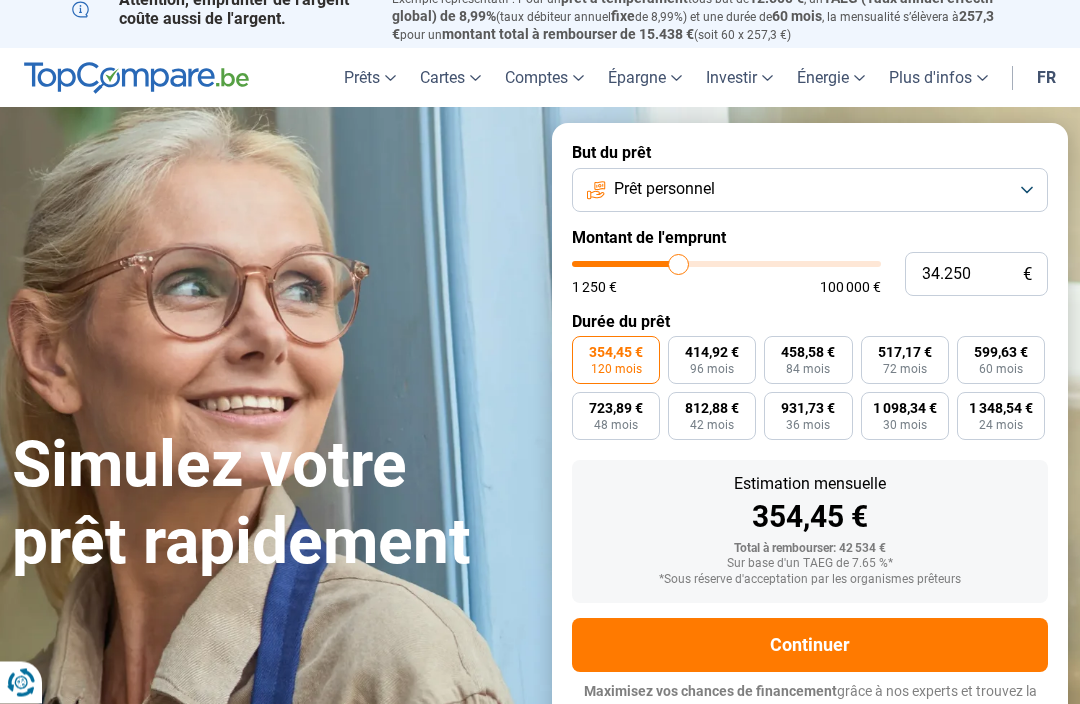 type on "34.500" 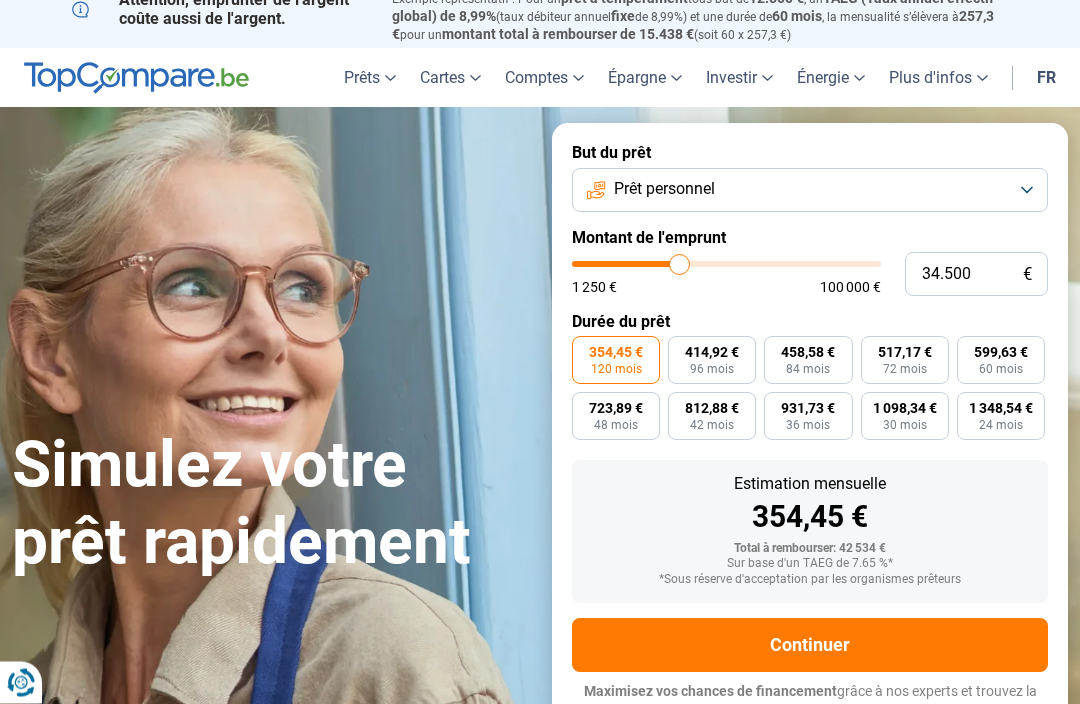 type on "35.000" 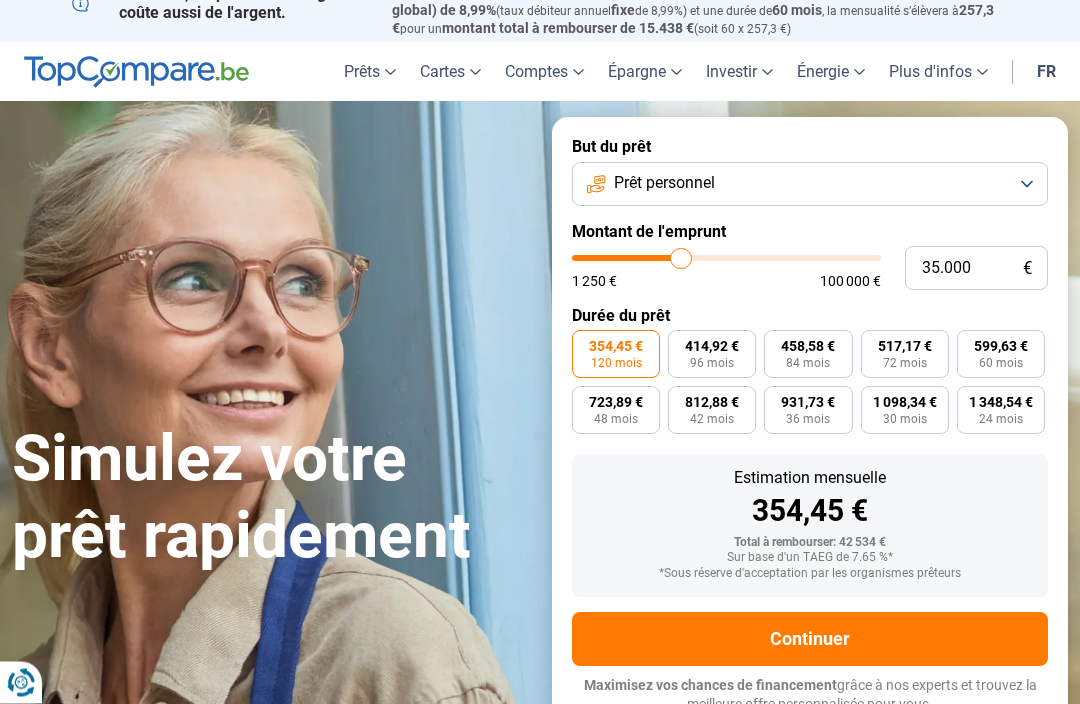 type on "35.250" 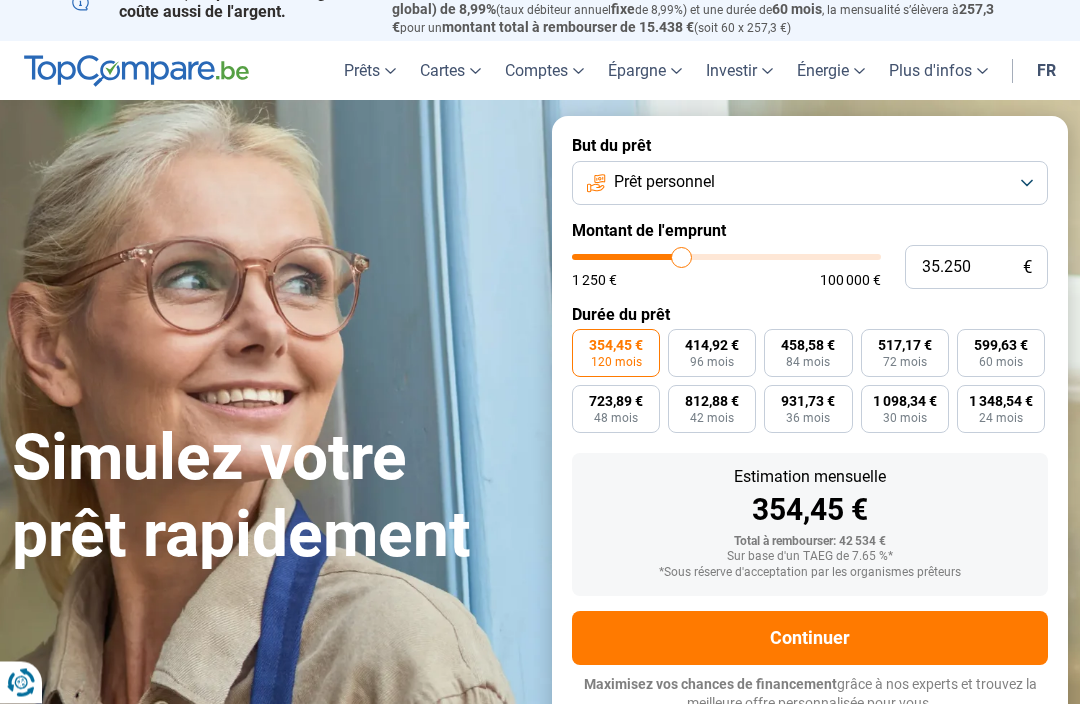 type on "36.000" 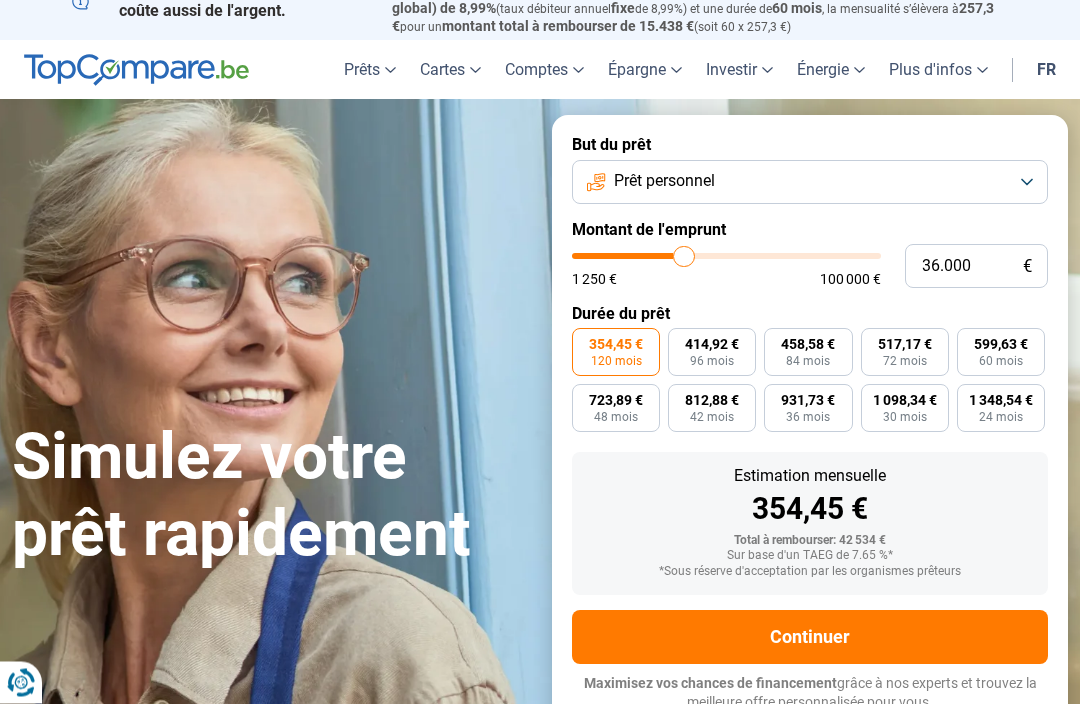 type on "36.750" 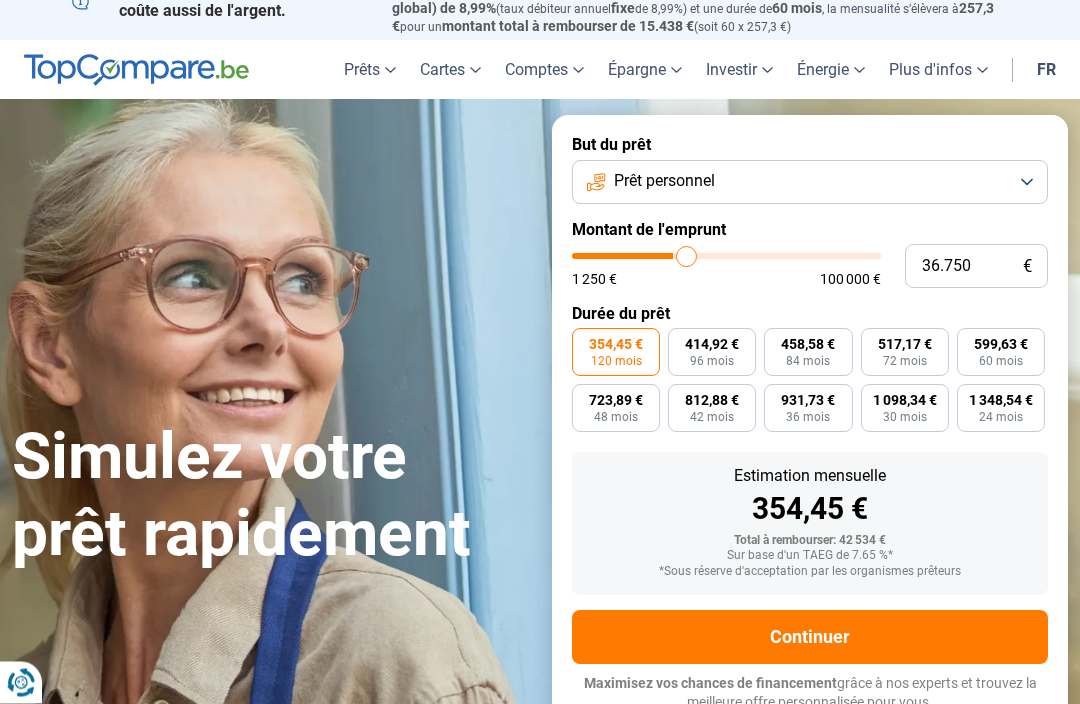 type on "37.000" 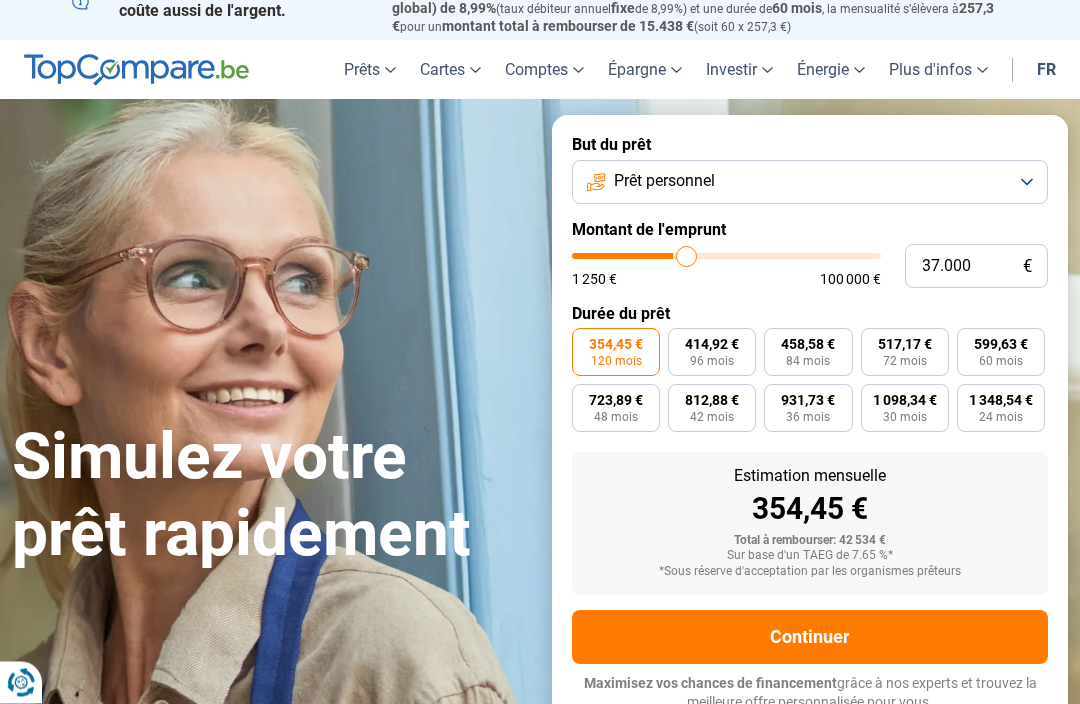 type on "37.250" 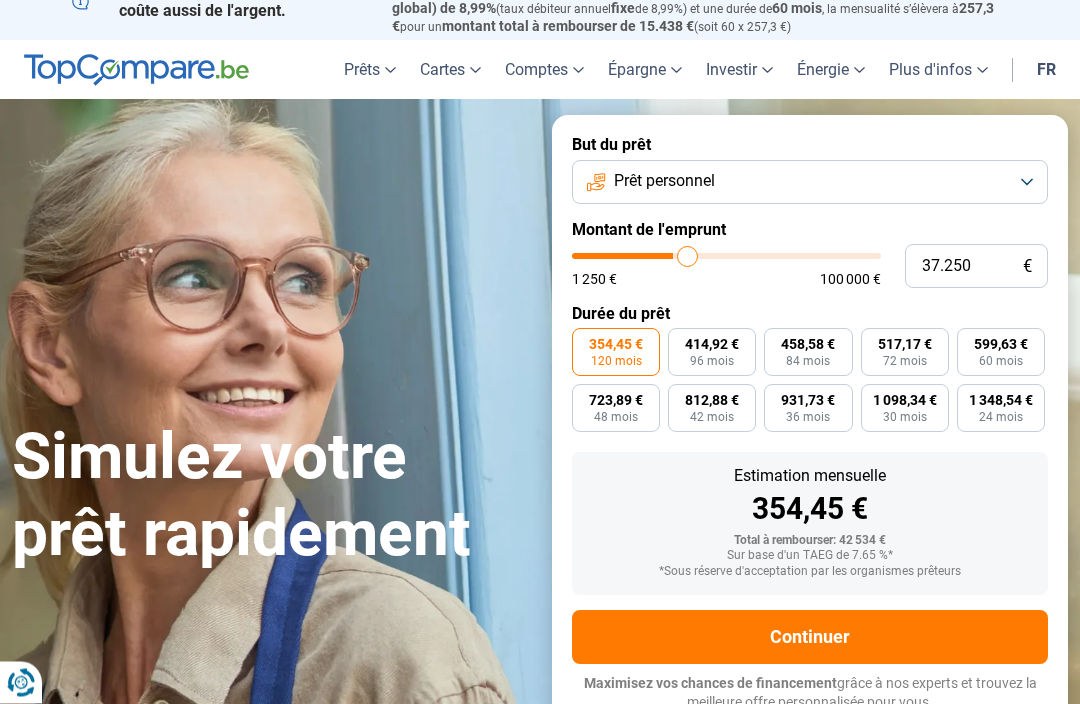 type on "38.000" 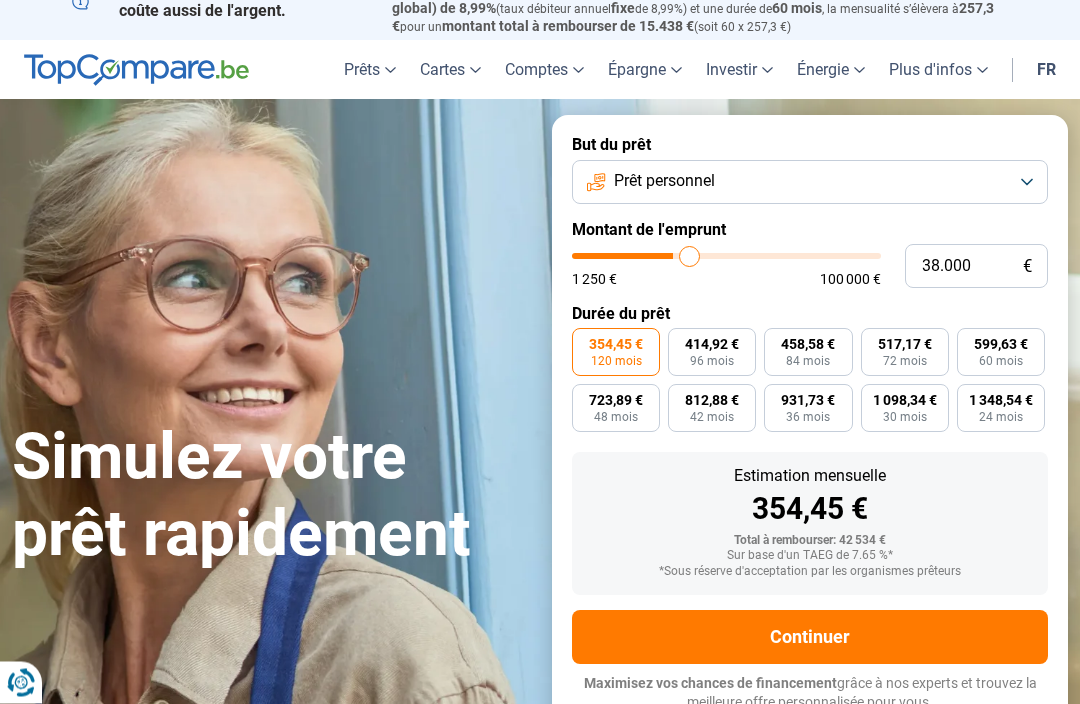 type on "38.250" 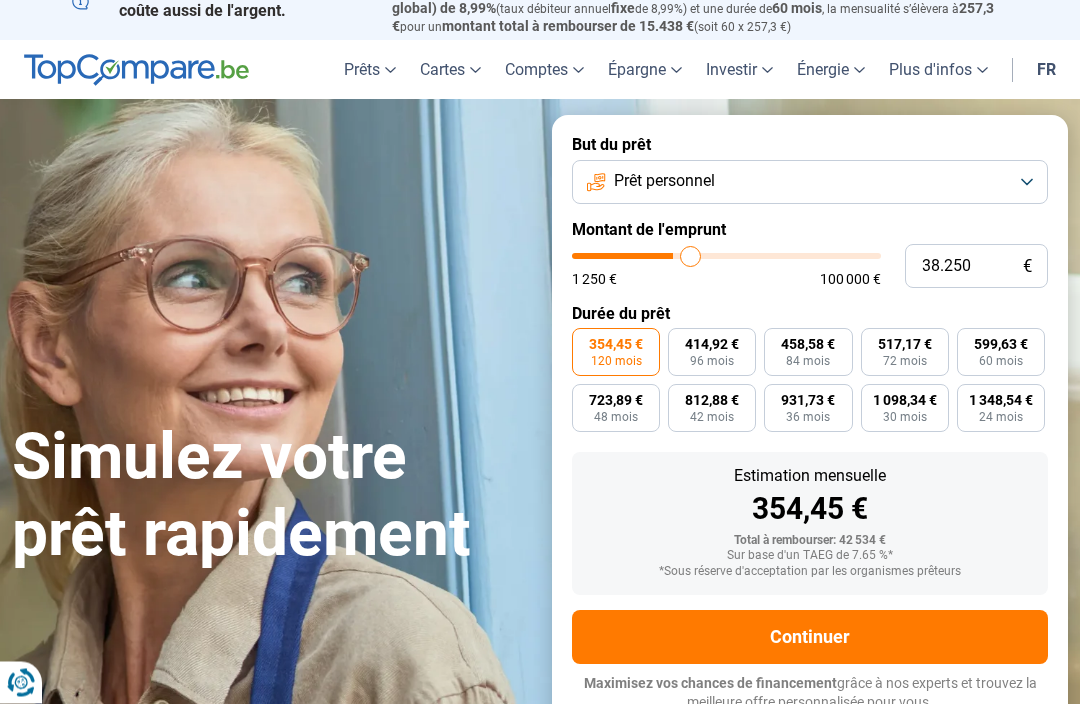 type on "39.000" 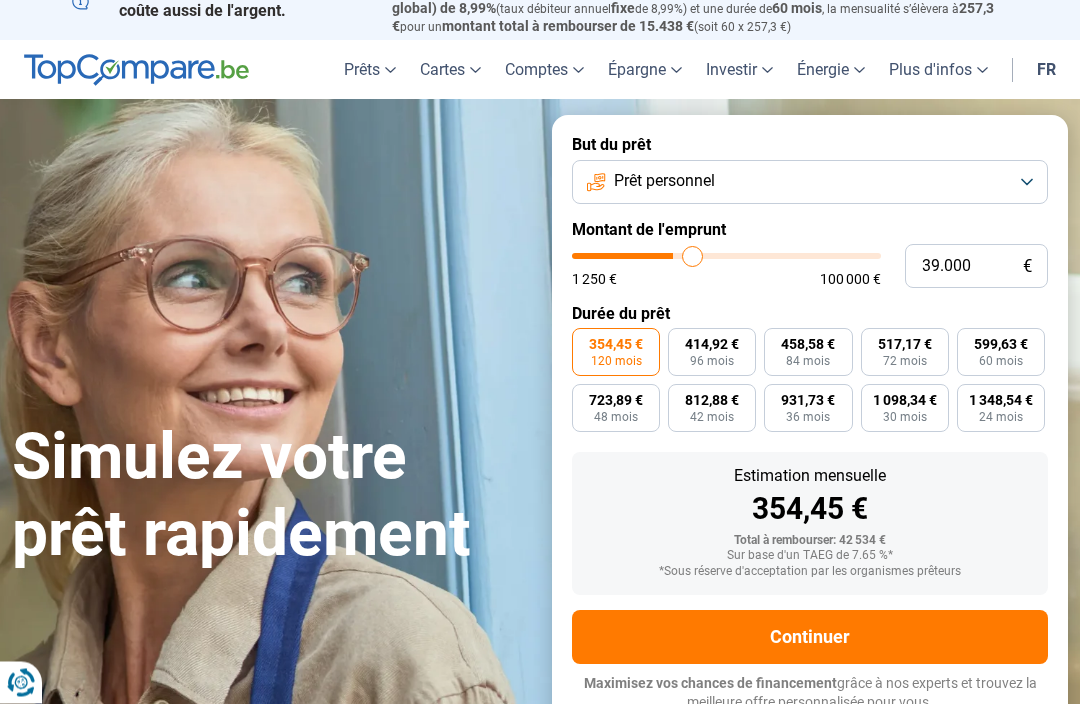scroll, scrollTop: 23, scrollLeft: 0, axis: vertical 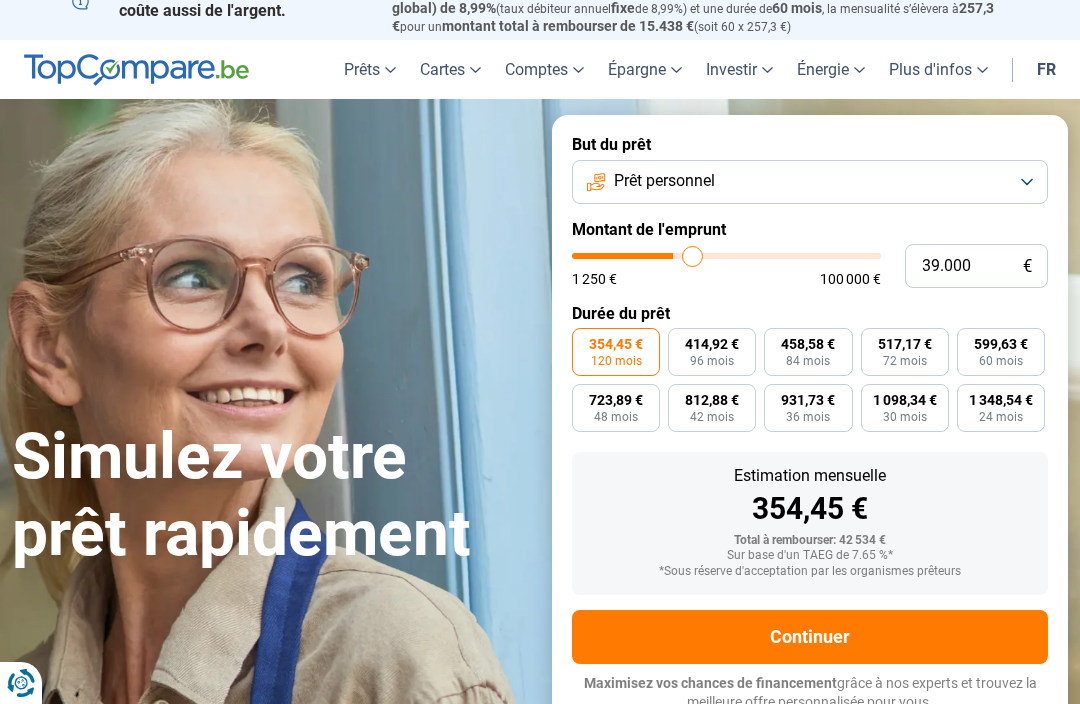 type on "39.500" 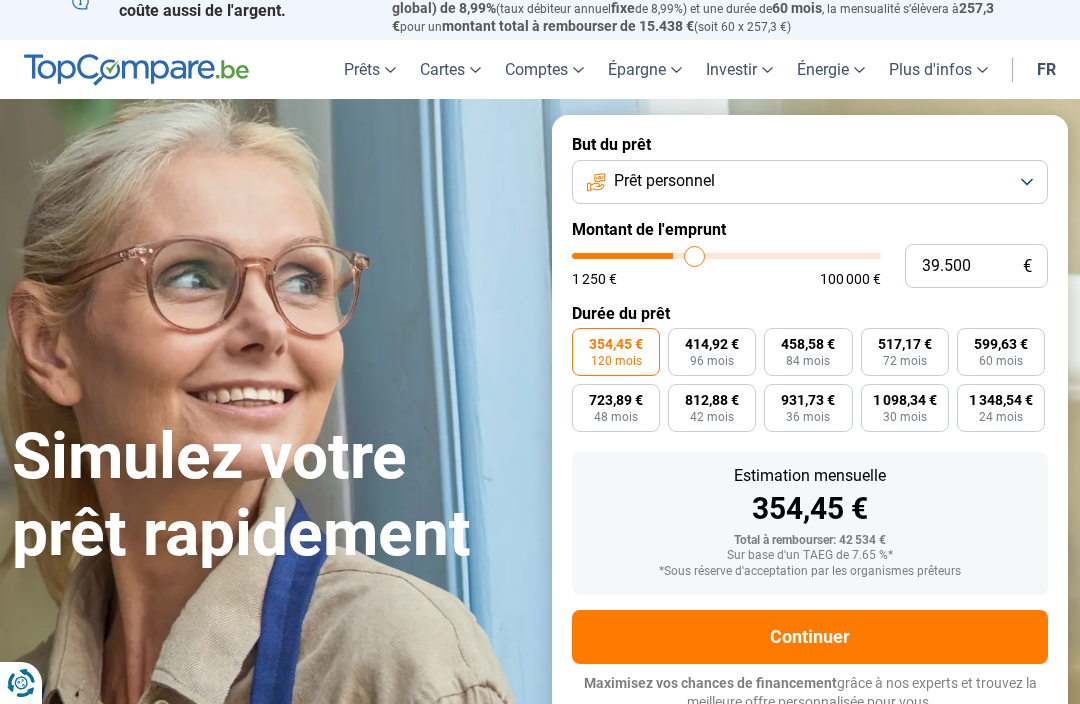 type on "39.750" 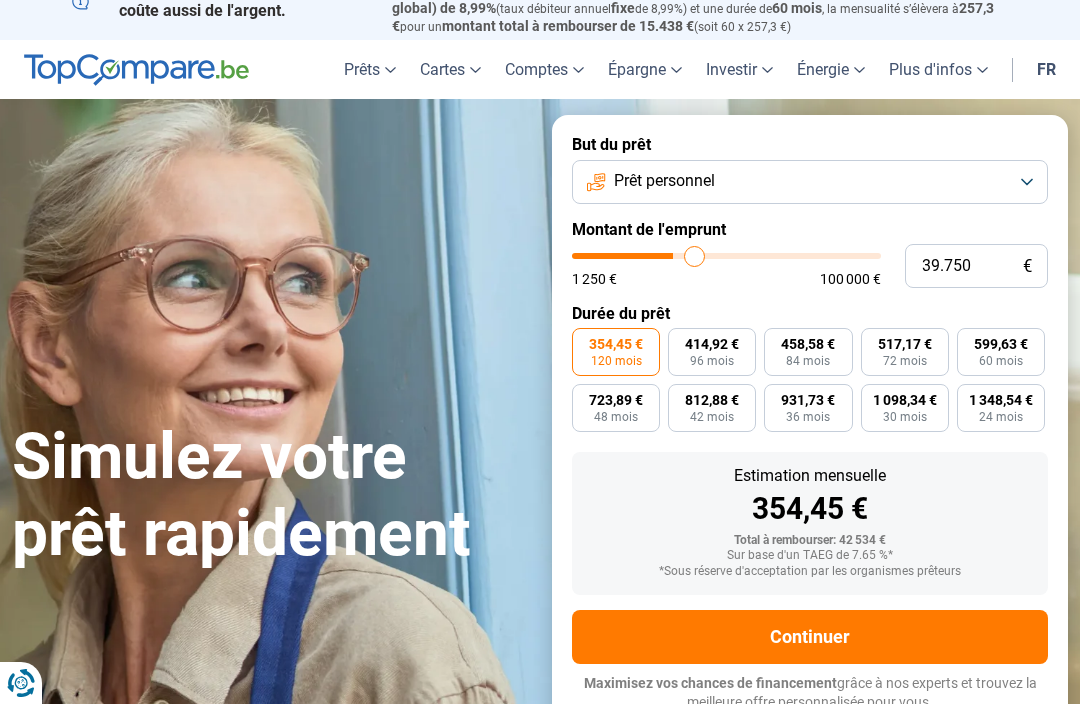 type on "40.000" 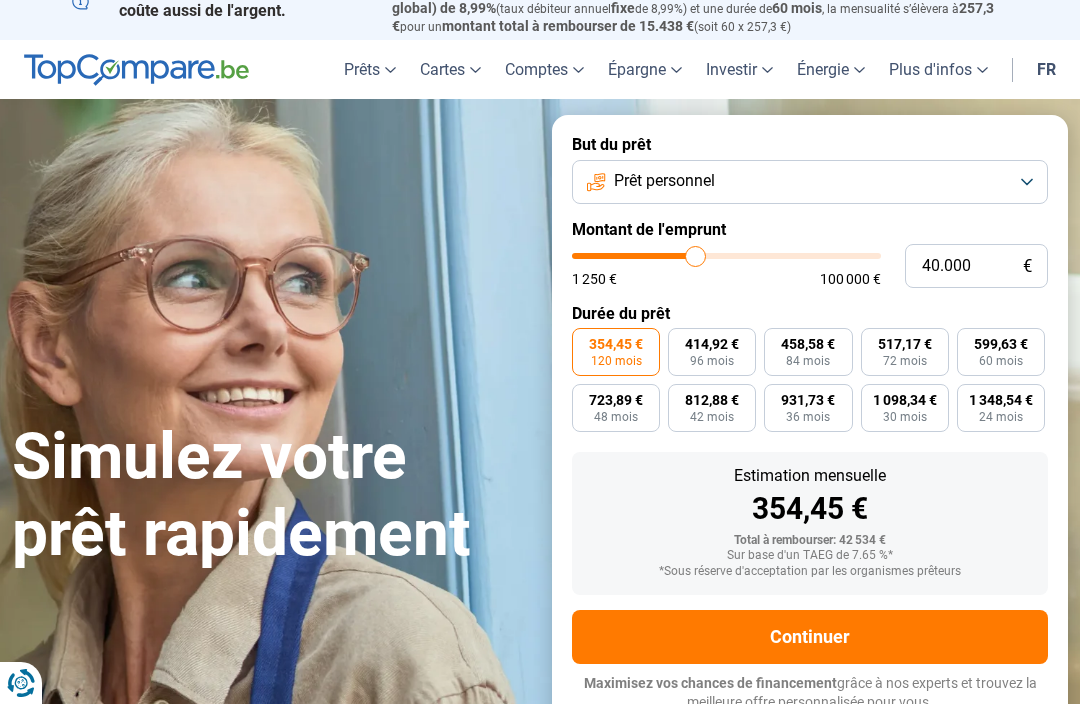 type on "40.500" 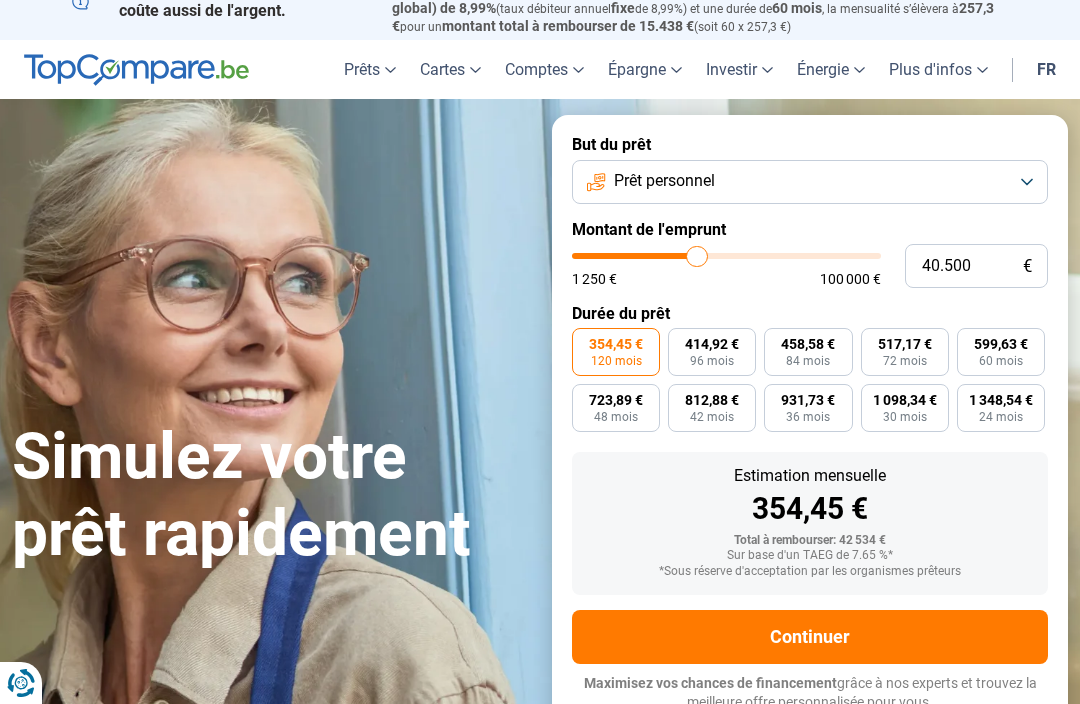 type on "40.750" 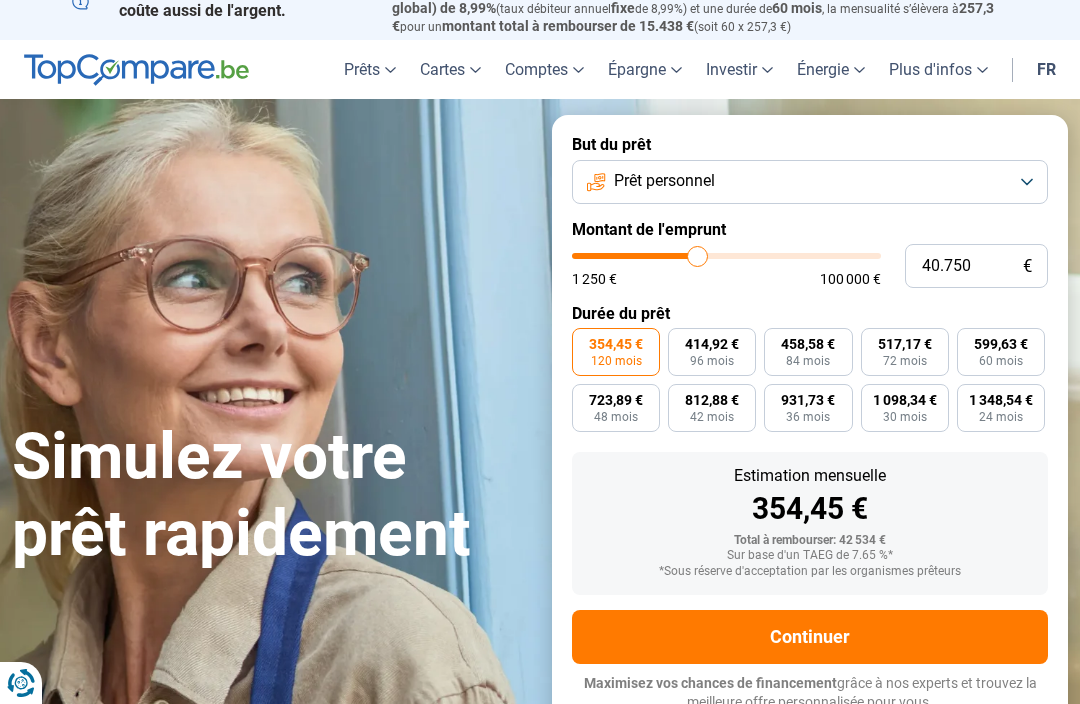 type on "41.000" 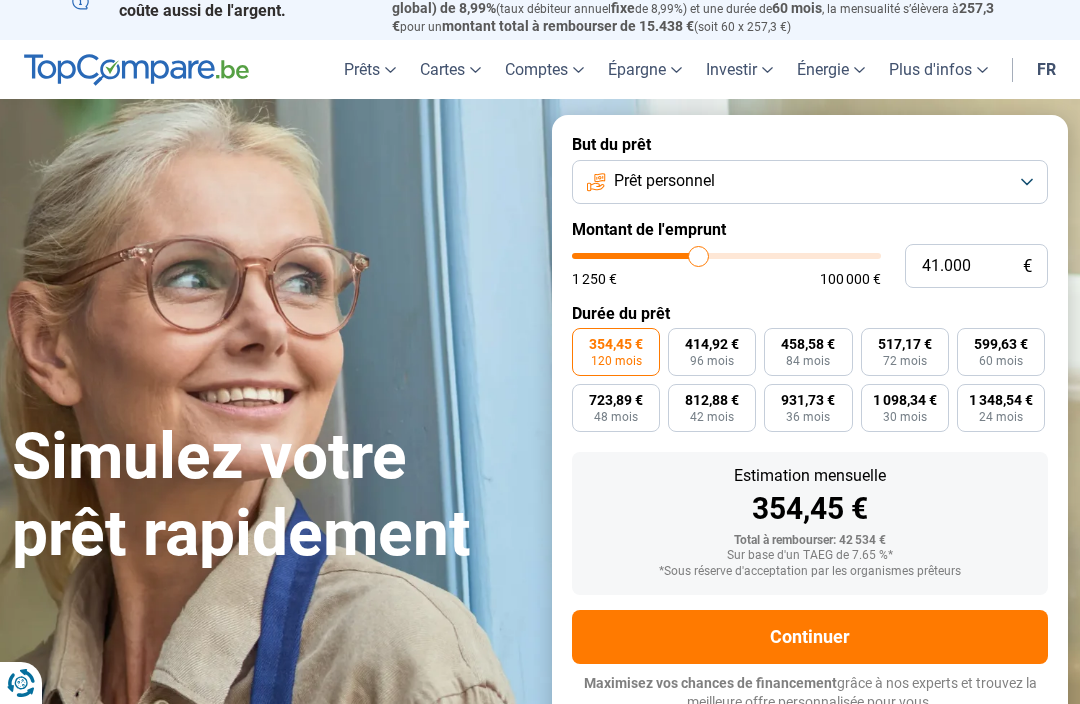 type on "41.500" 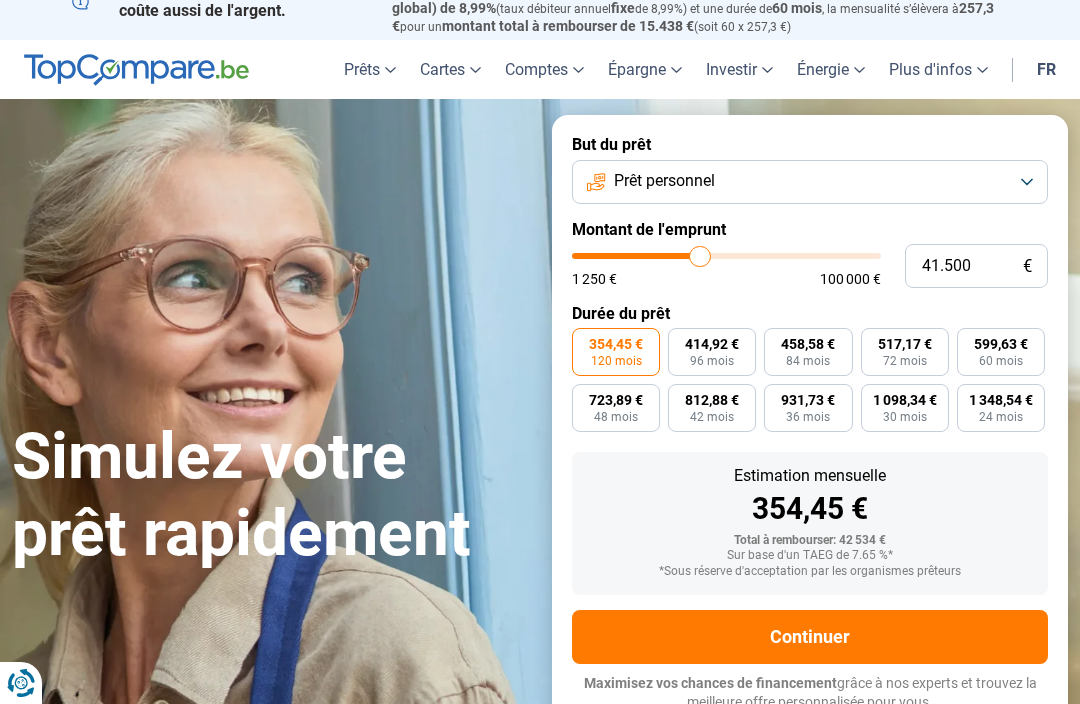 type on "42.250" 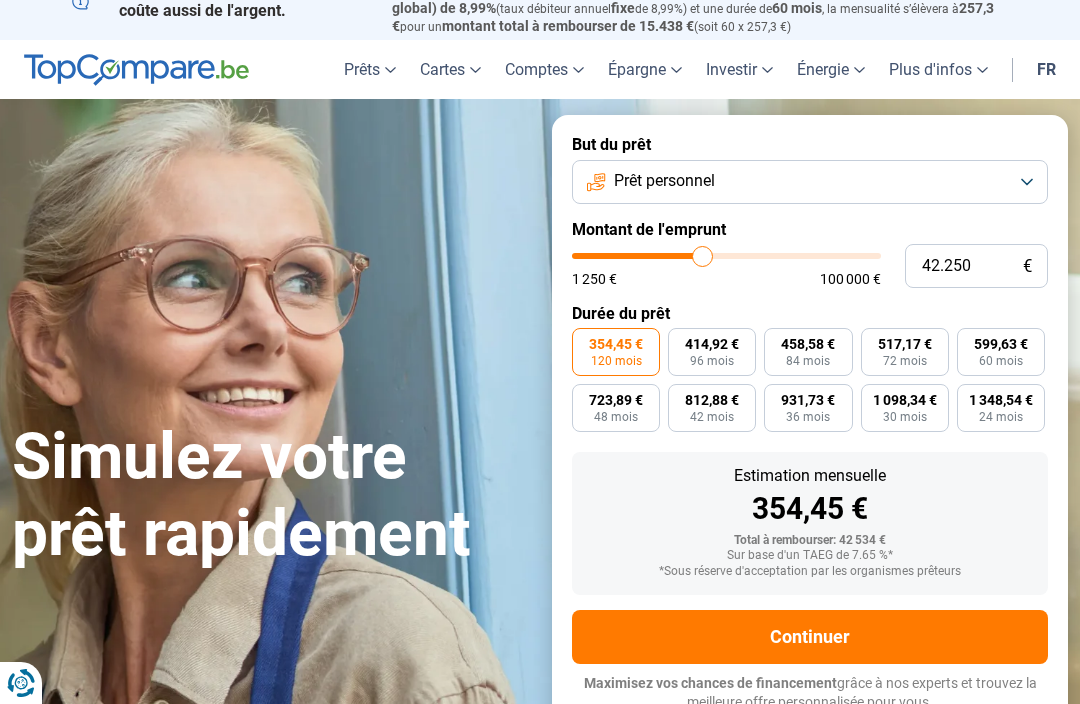 type on "42.500" 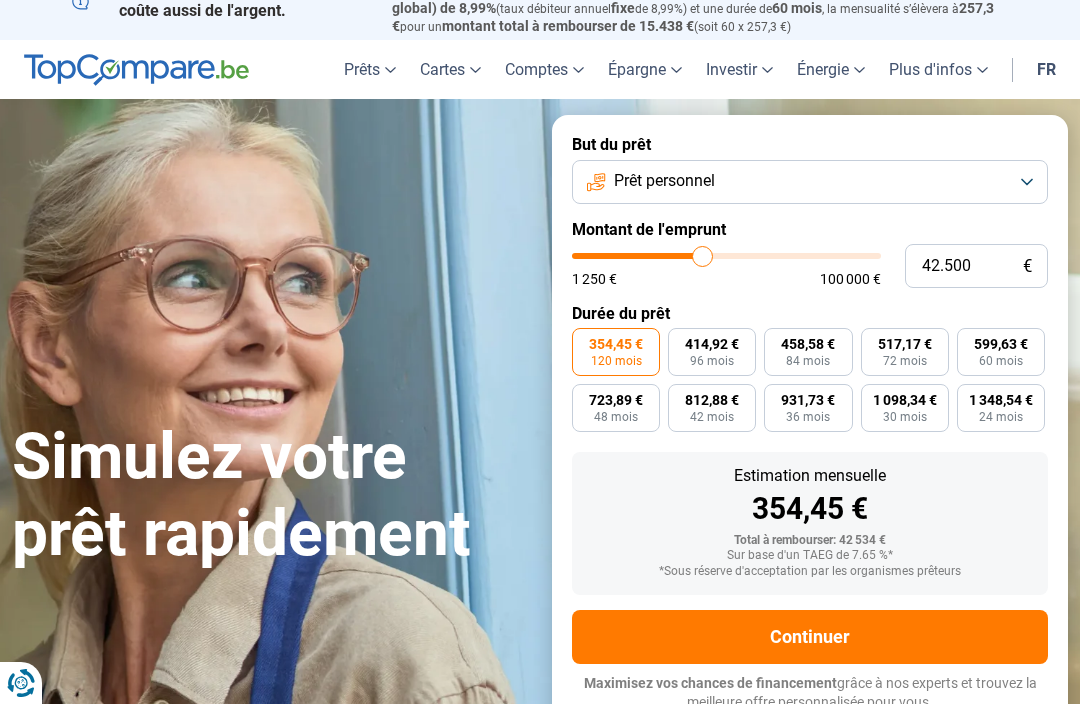 type on "42.750" 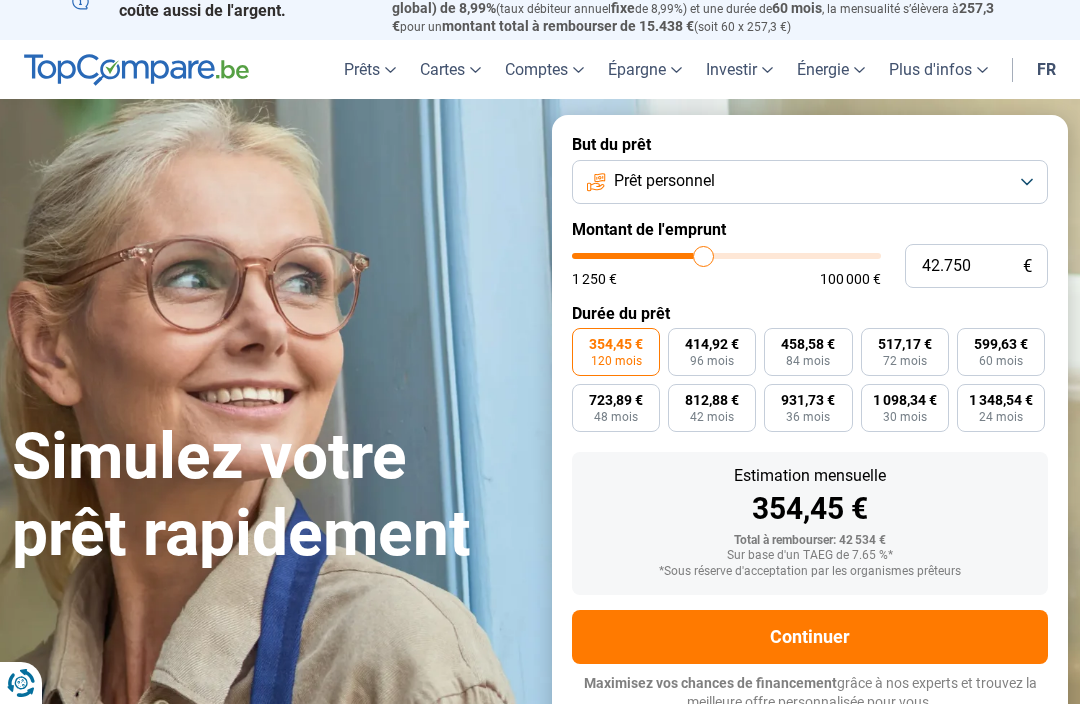 type on "43.250" 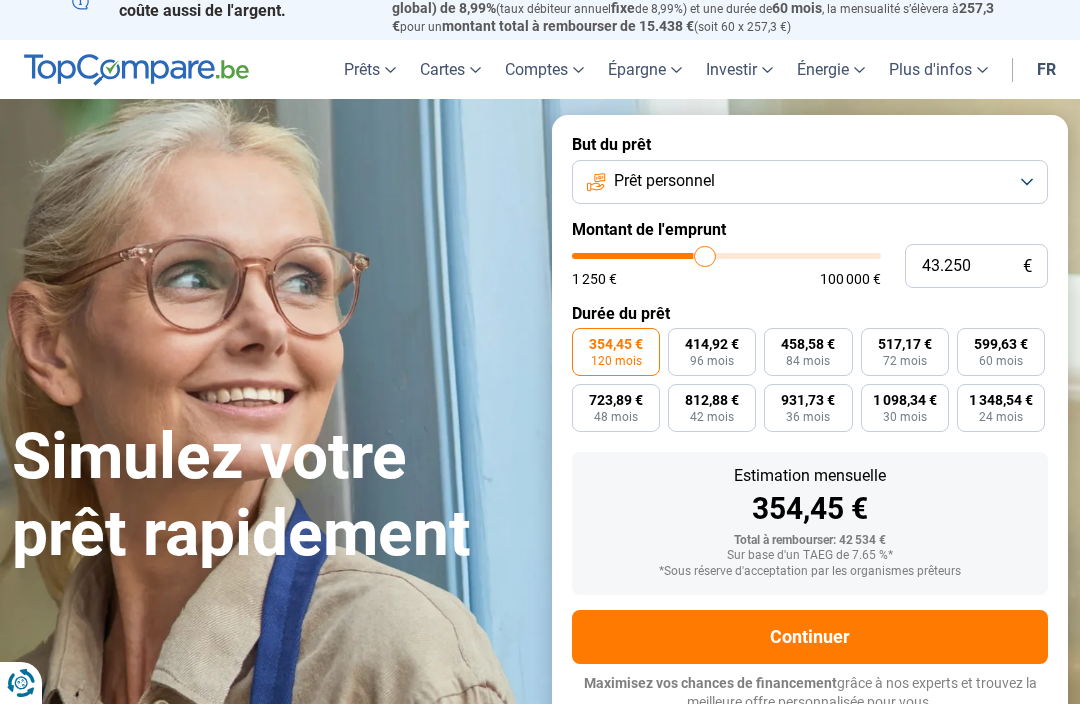 type on "43.500" 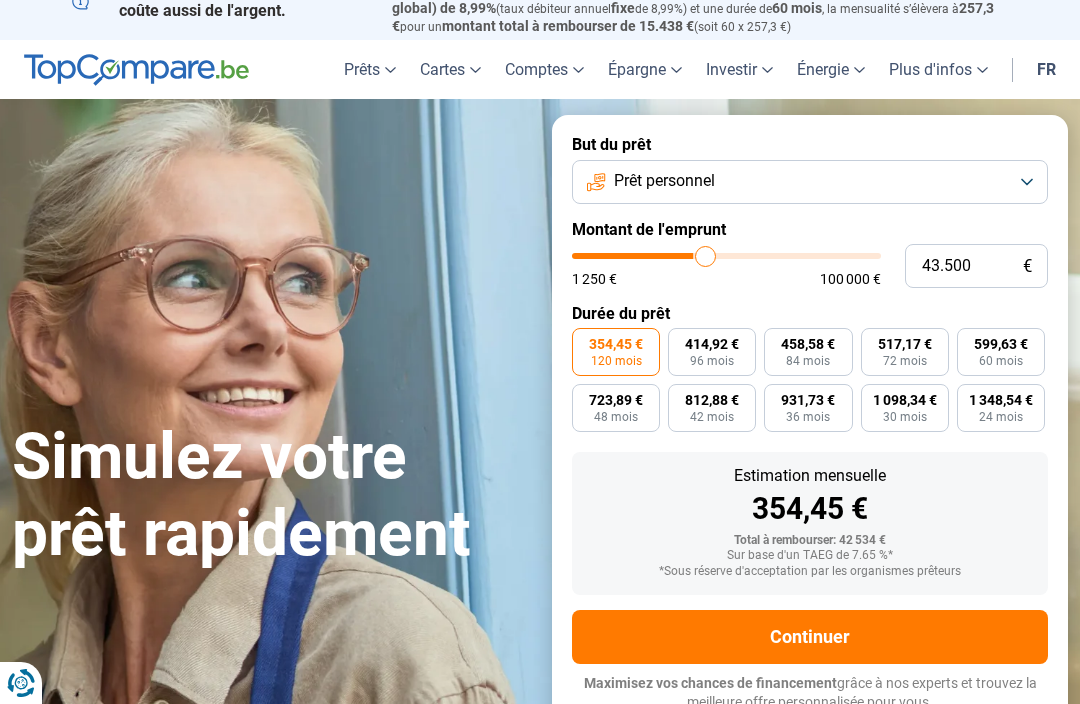 type on "43.750" 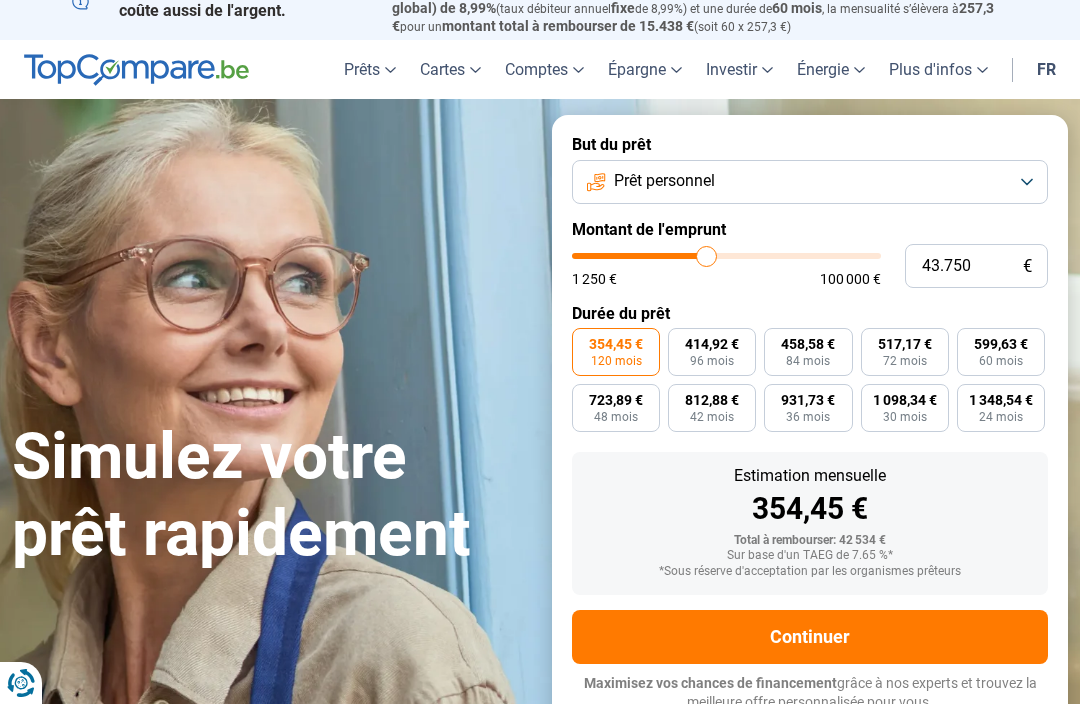 type on "44.250" 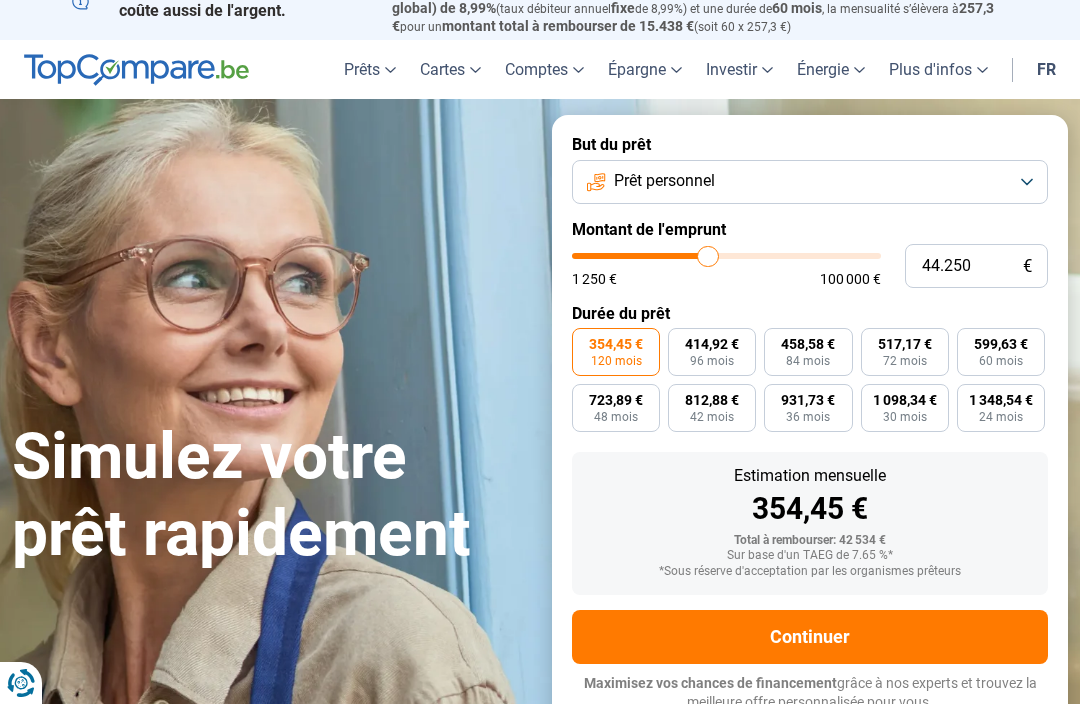 type on "44.500" 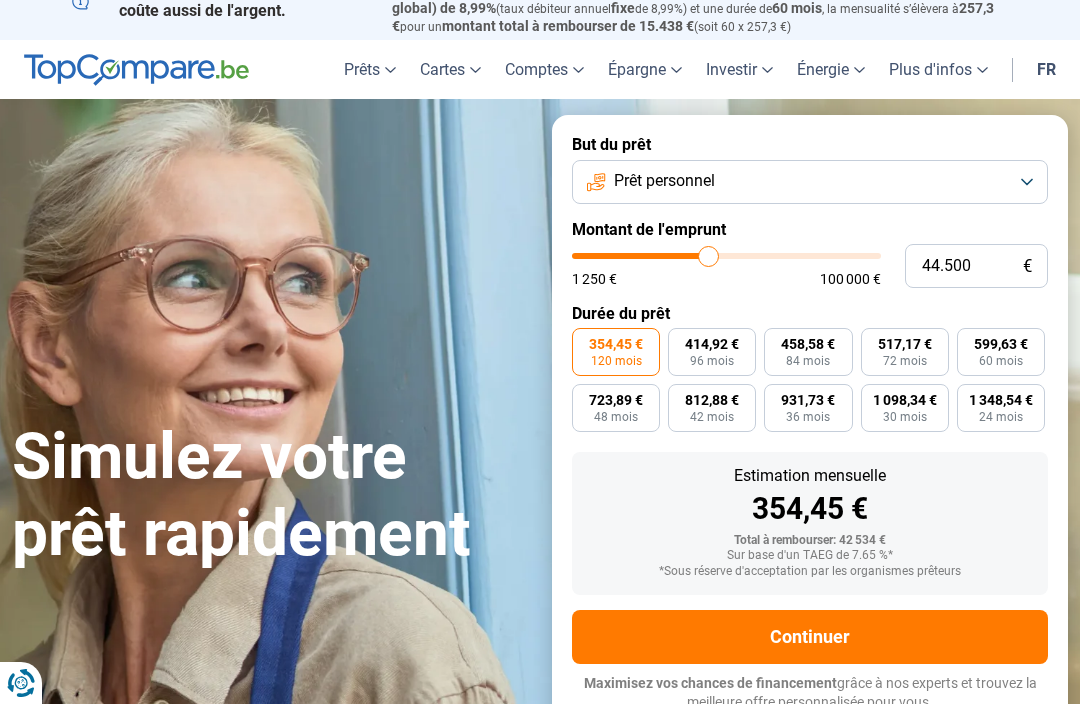 type on "45.000" 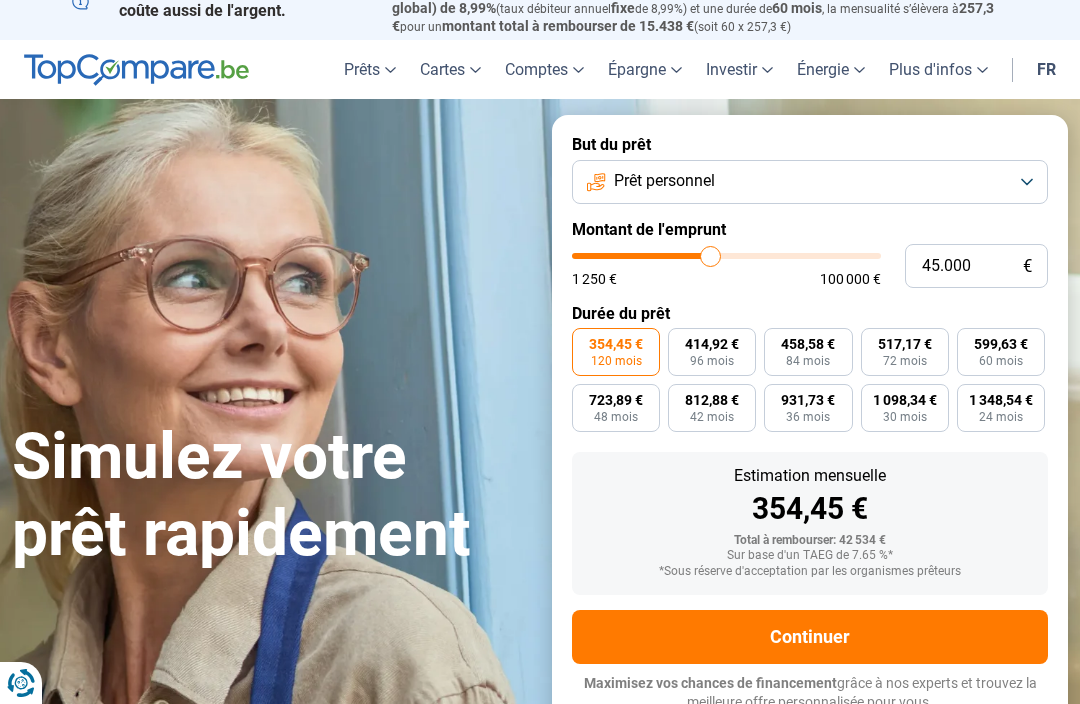 type on "45.250" 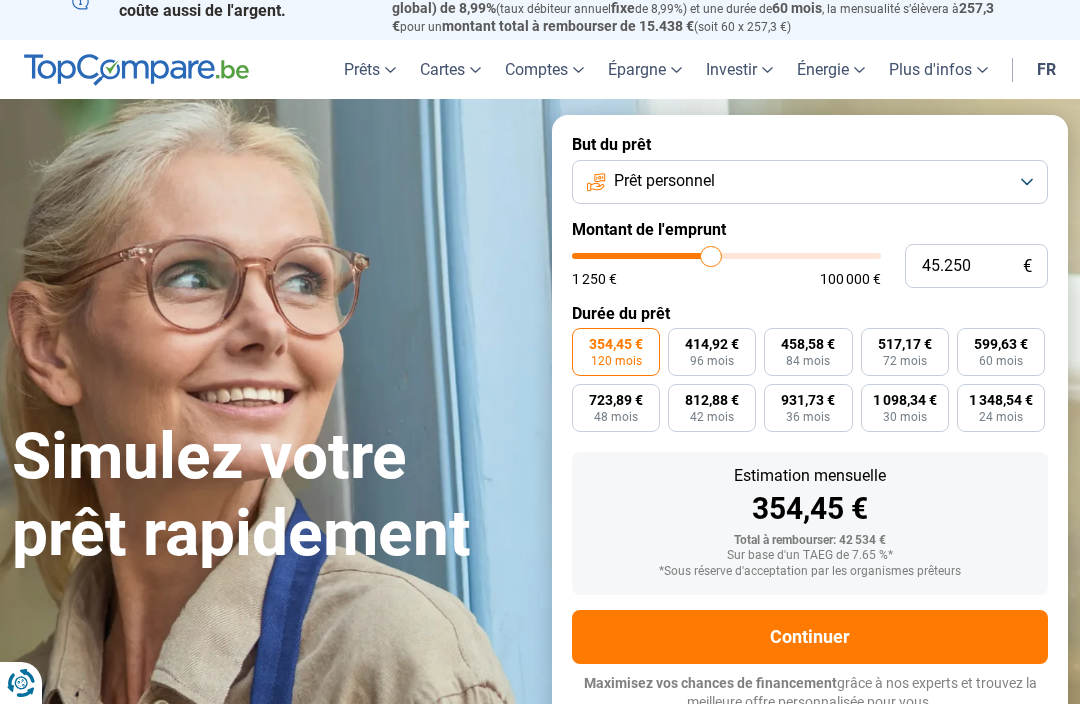 type on "45.500" 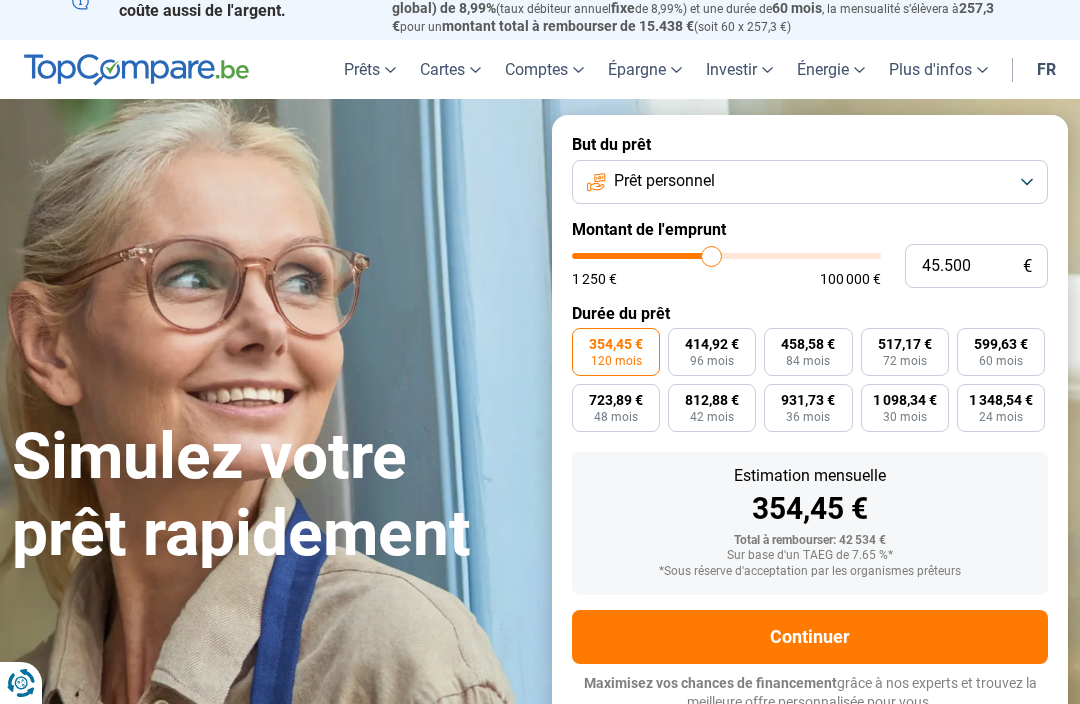 type on "46.000" 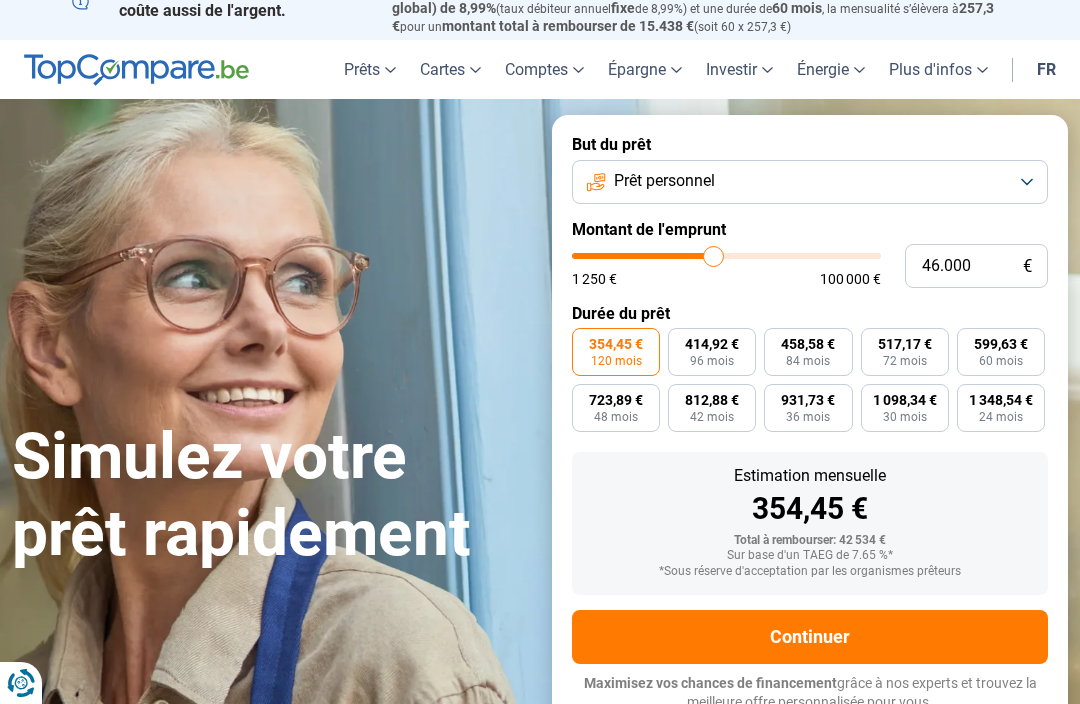 type on "46.250" 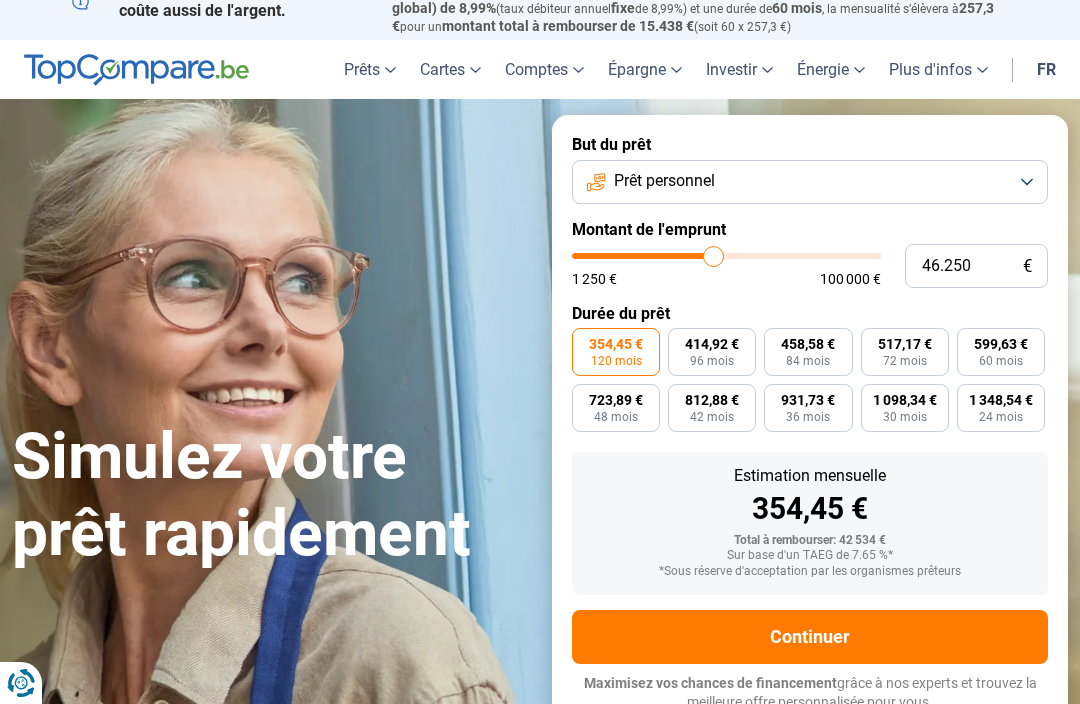 type on "46.750" 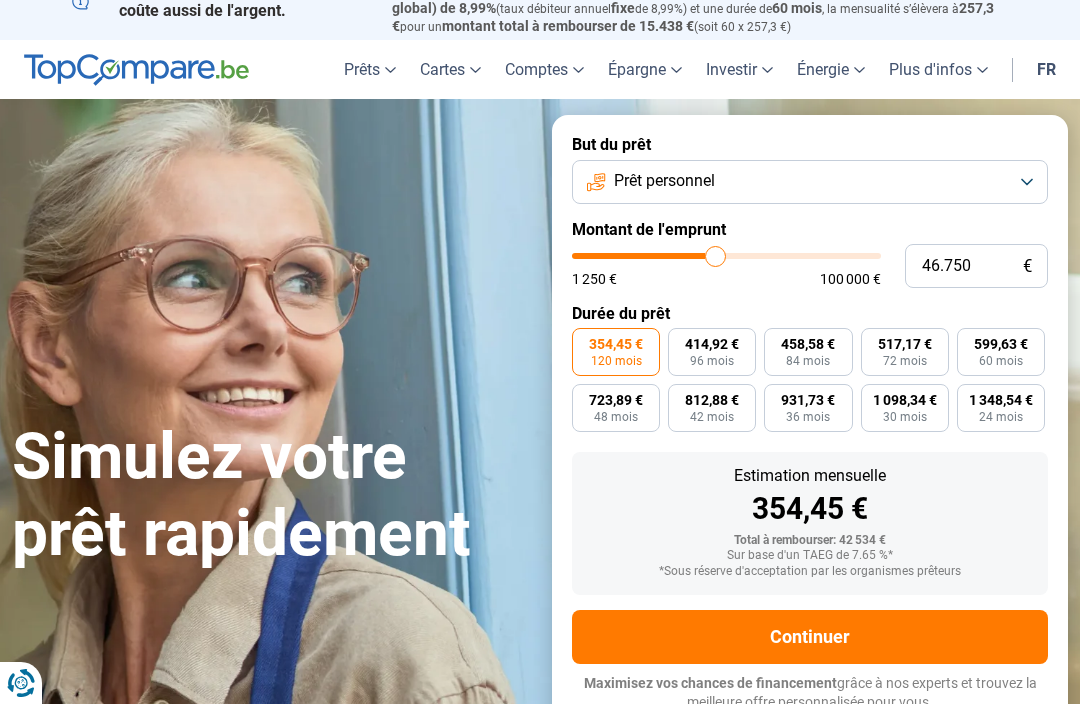 type on "47.000" 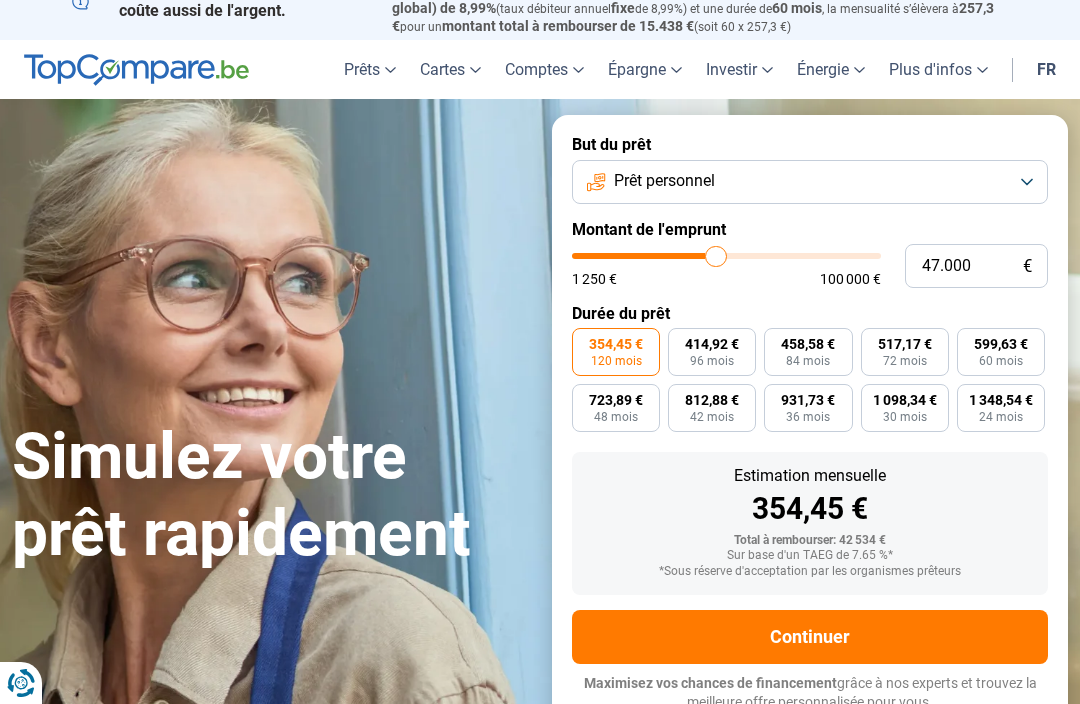 type on "47.250" 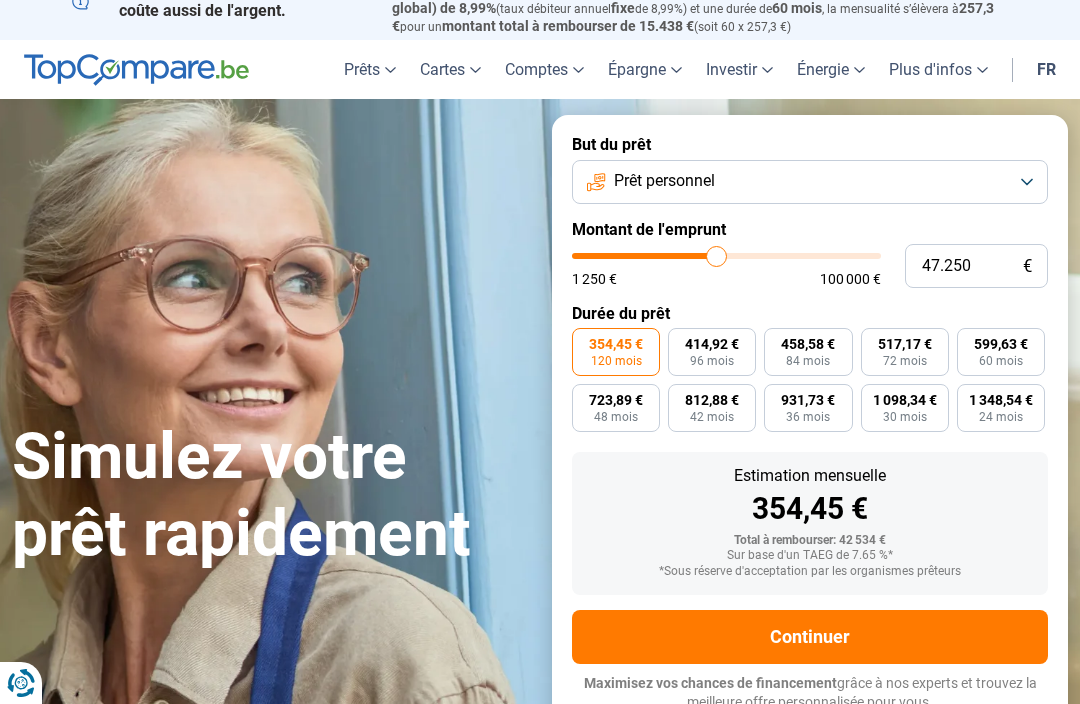 type on "47.750" 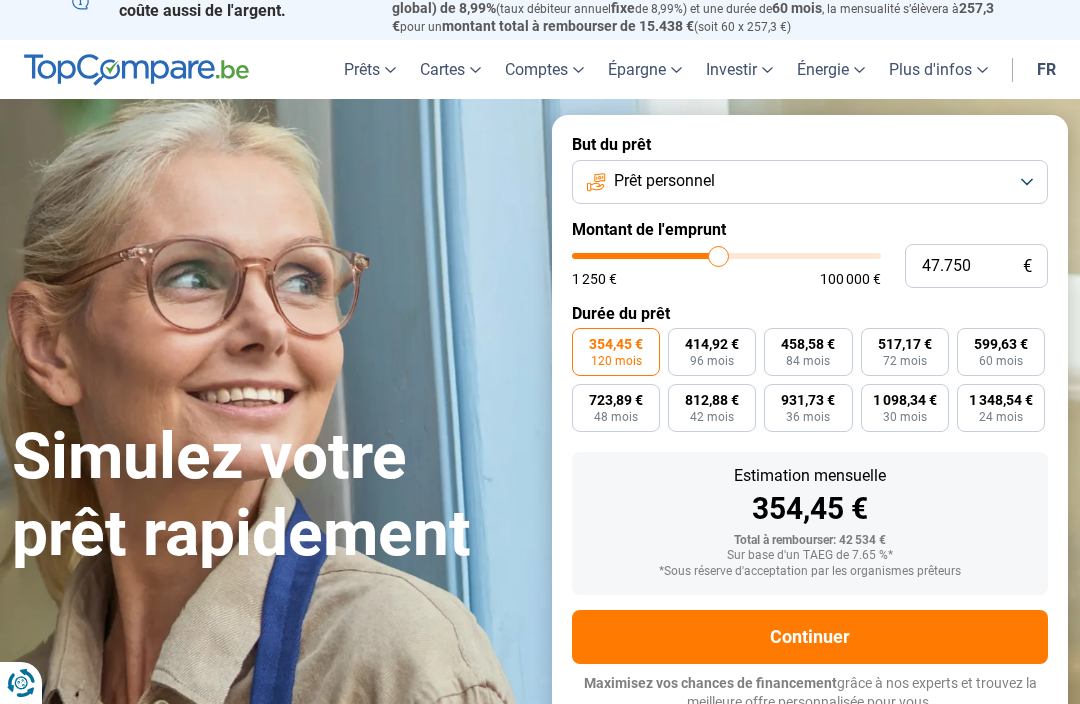 type on "48.000" 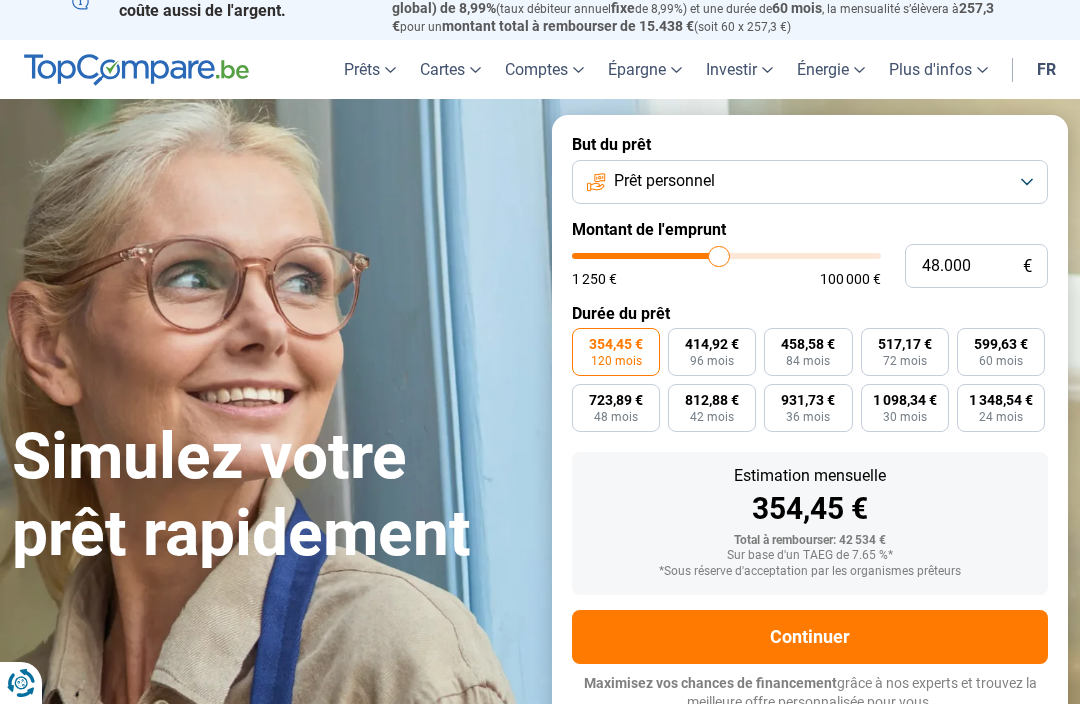 type on "48.250" 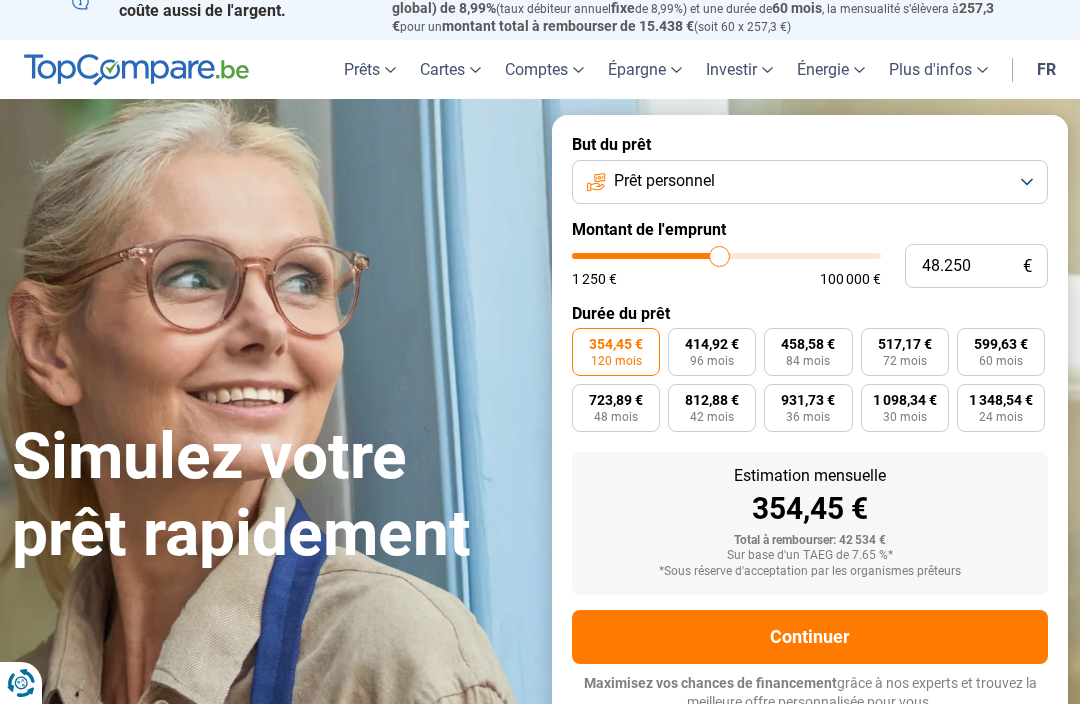 type on "48.750" 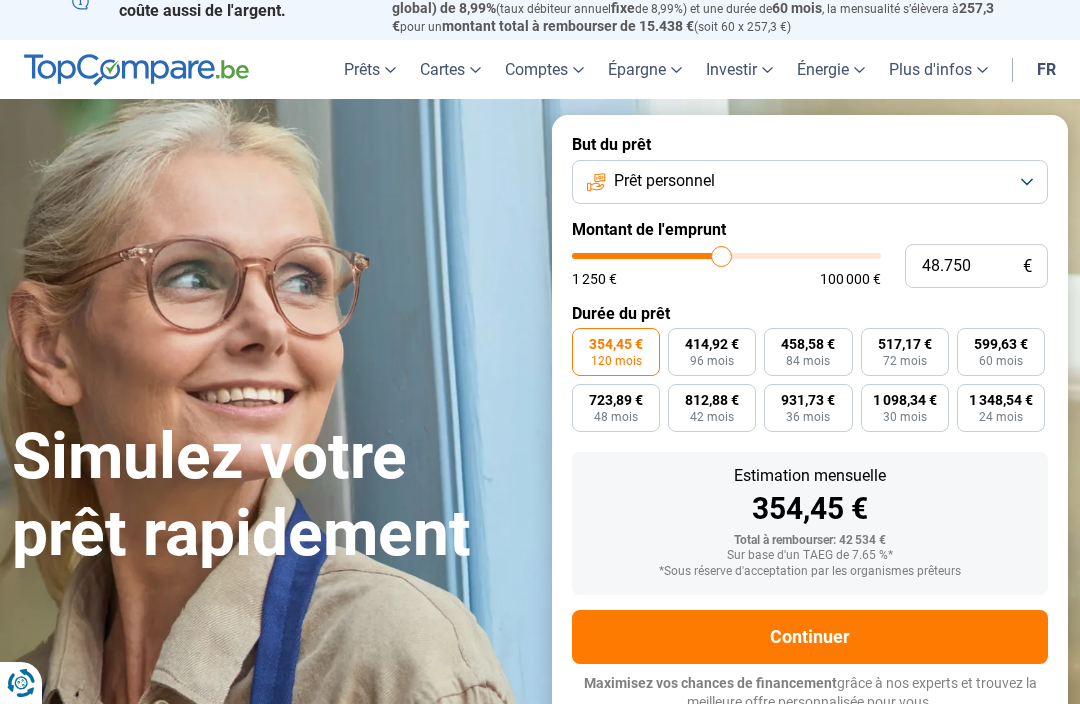 type on "49.000" 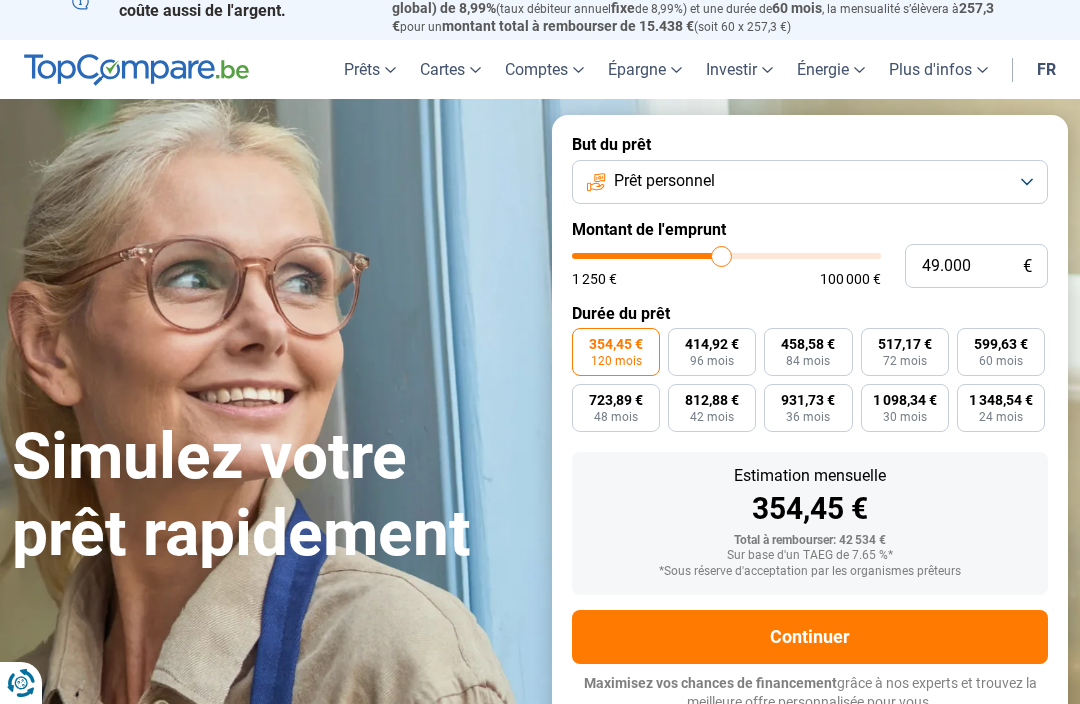 type on "49.500" 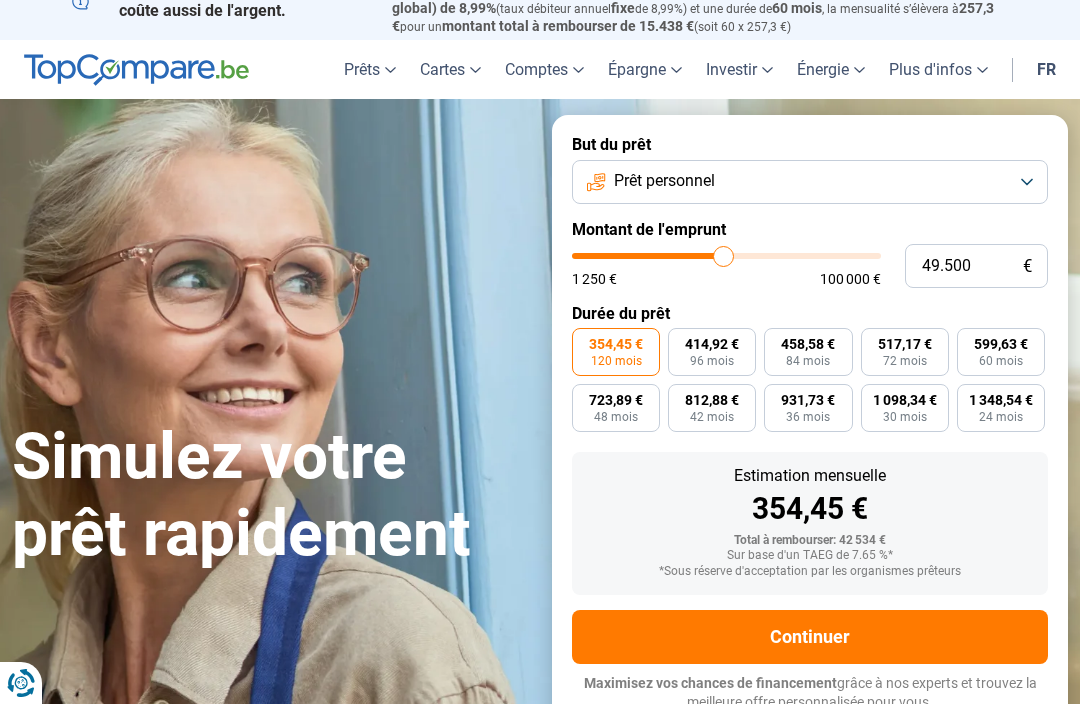 type on "49500" 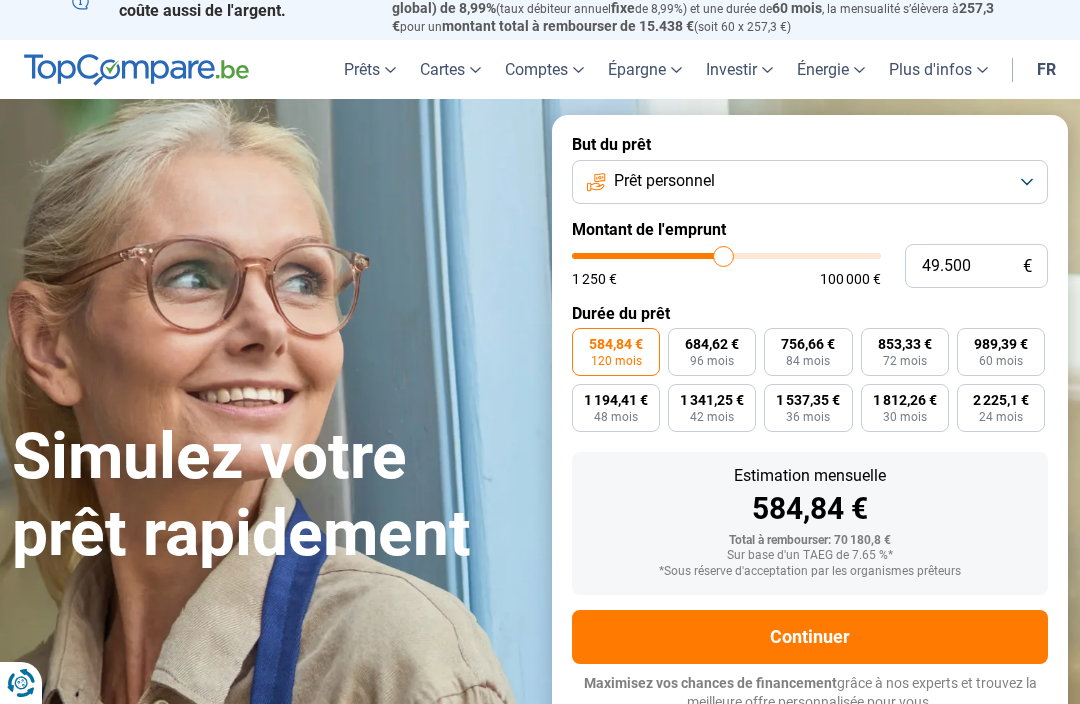 type on "49.000" 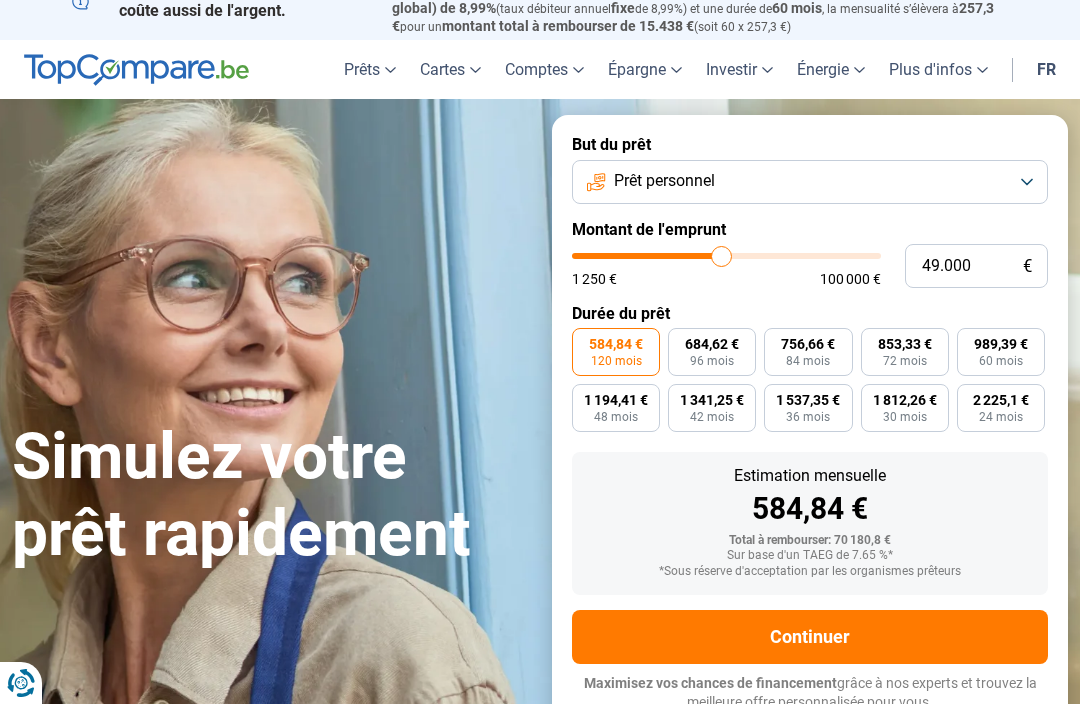 type on "47.750" 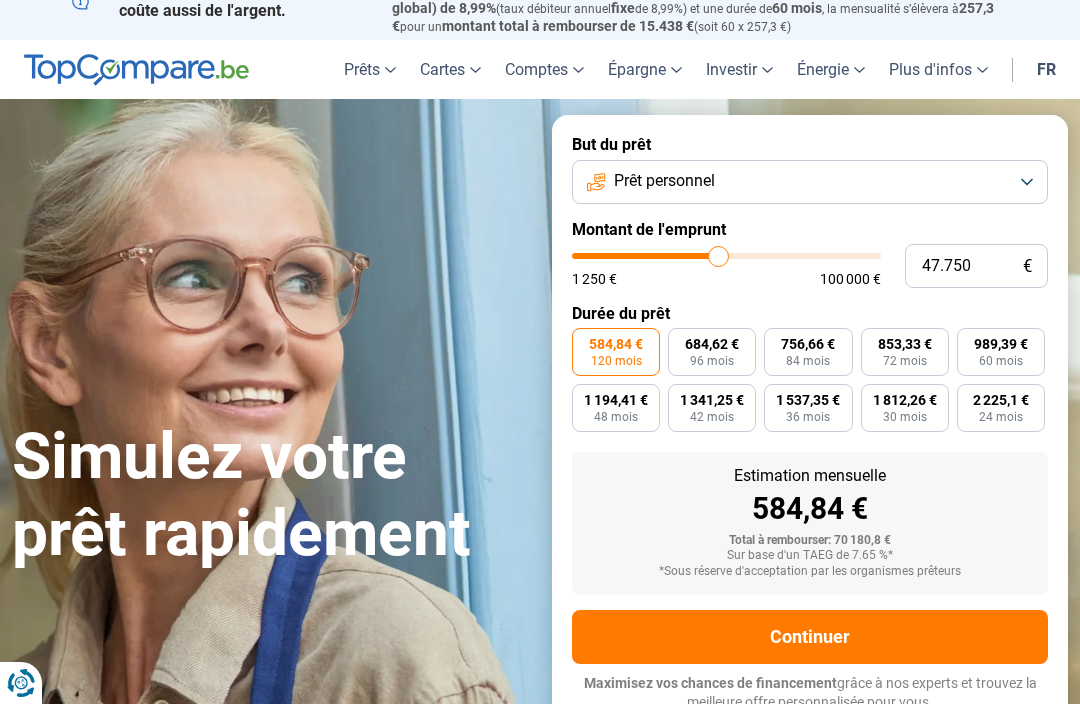 type on "47.250" 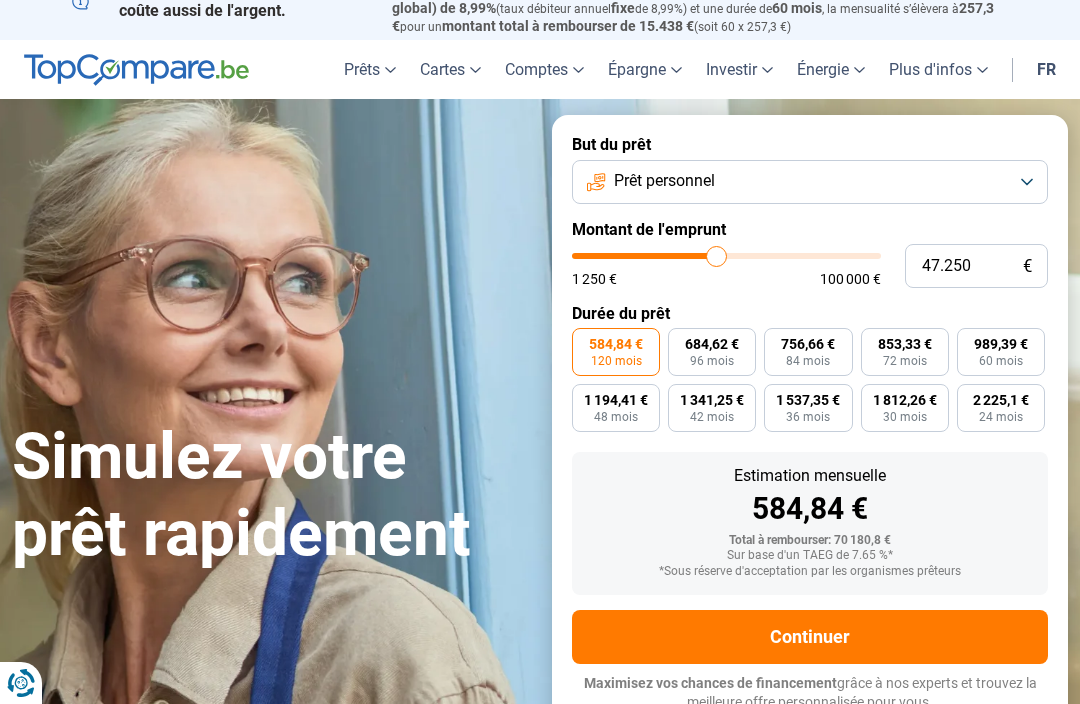 type on "46.750" 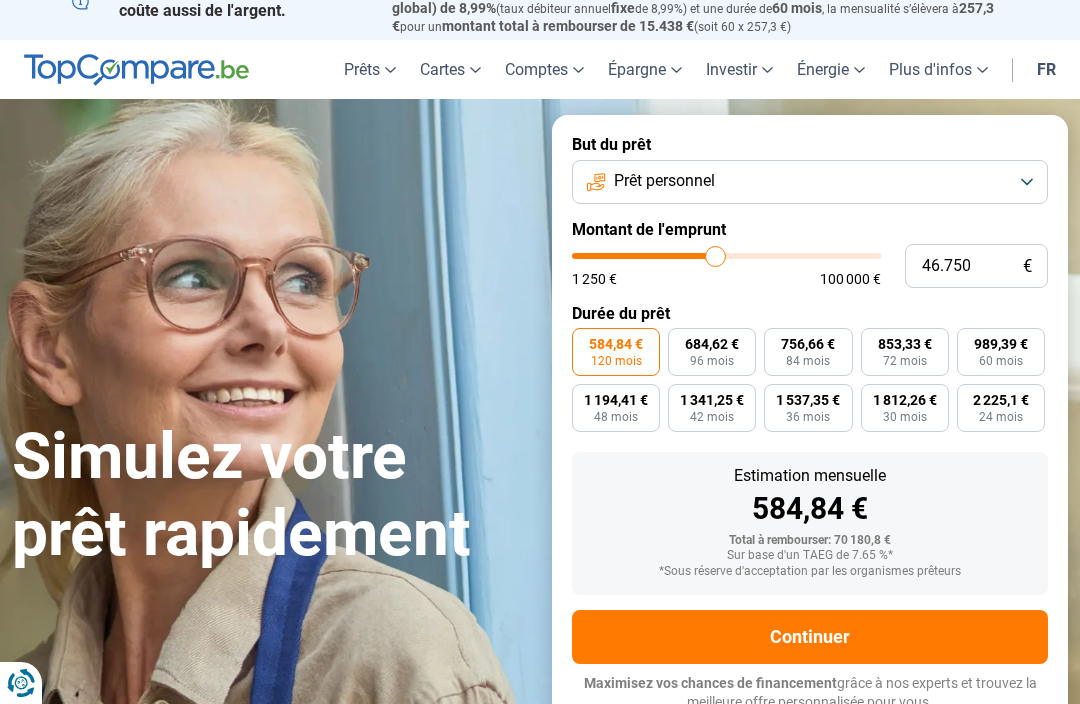 type on "45.250" 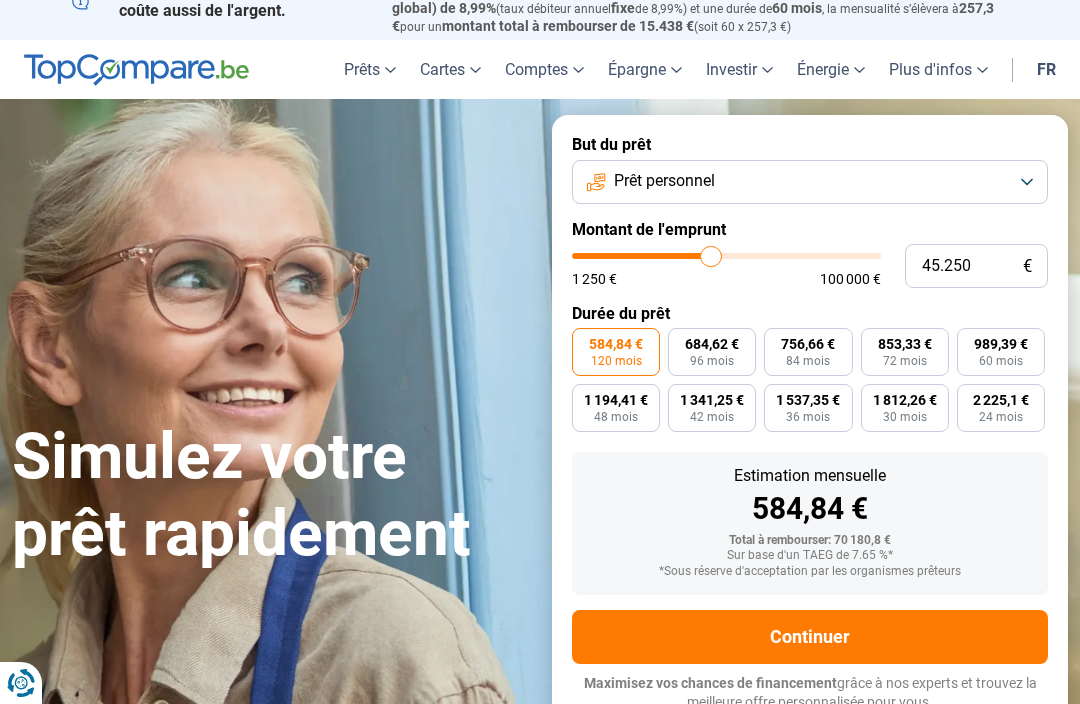 type on "43.750" 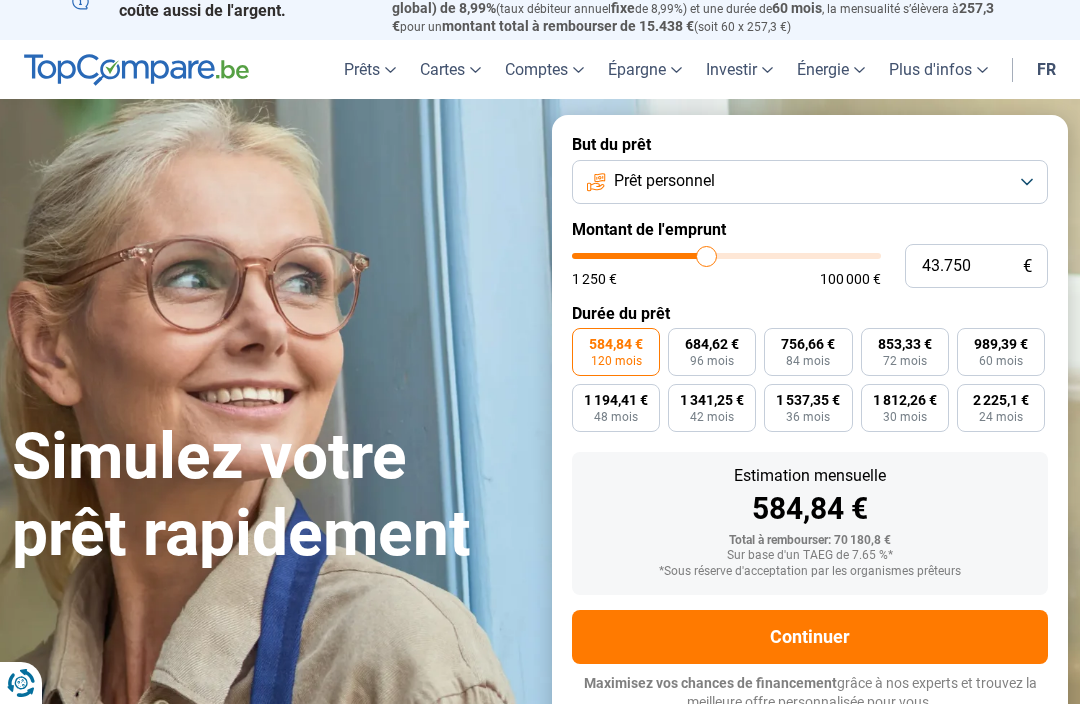 type on "42.500" 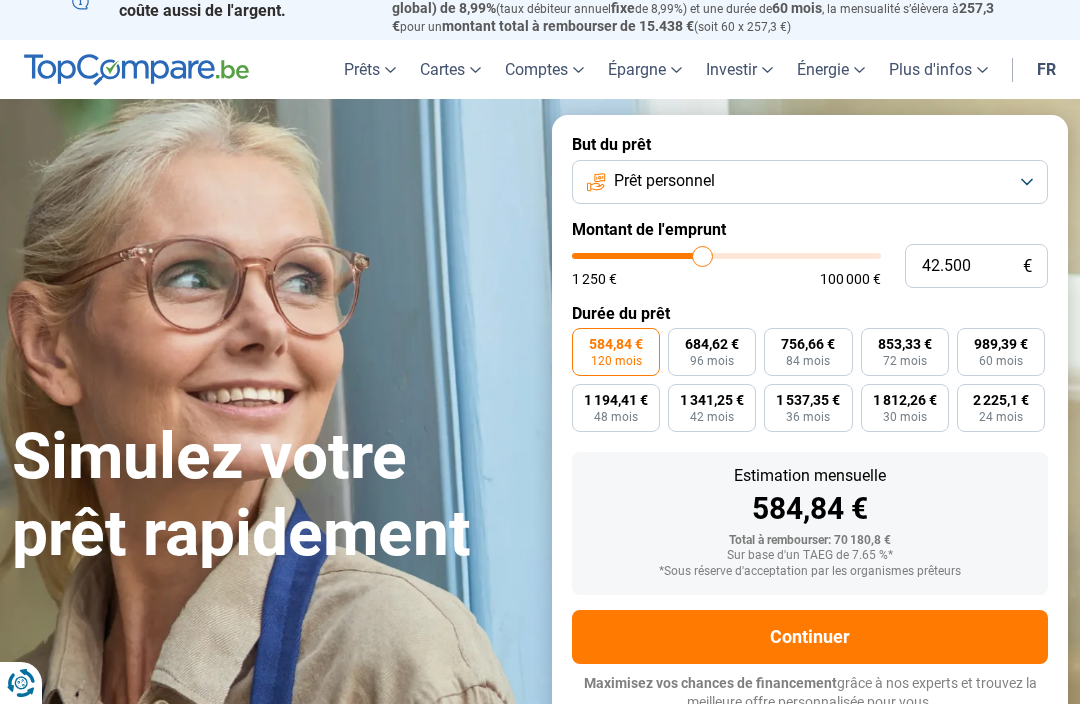 type on "41.500" 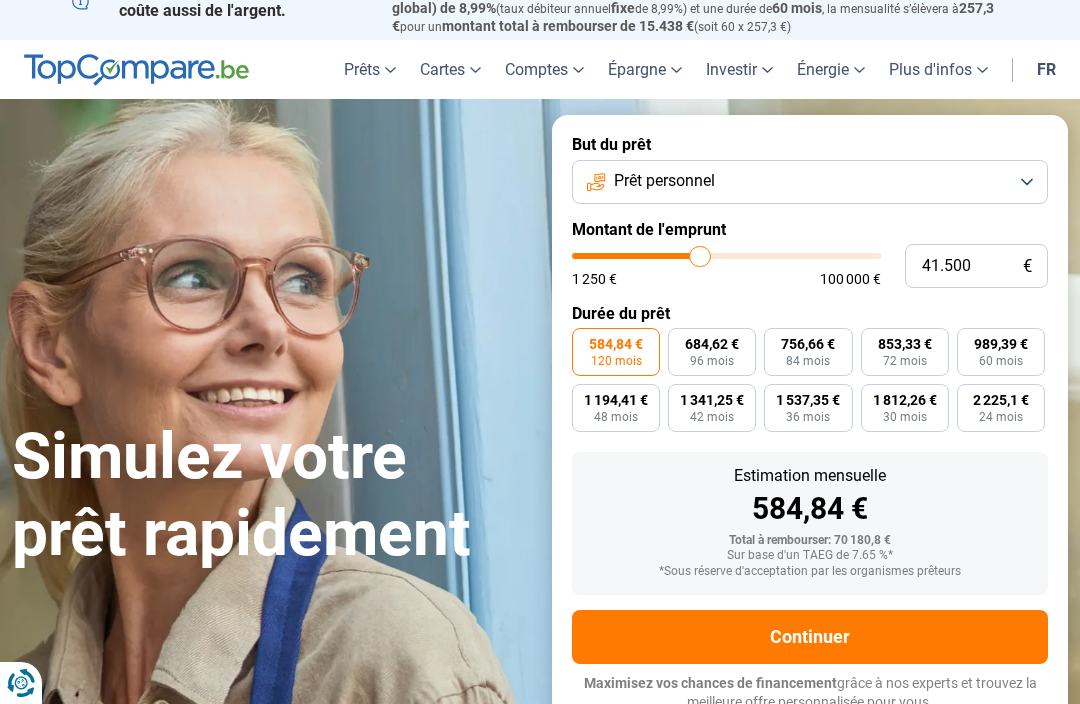 type on "40.500" 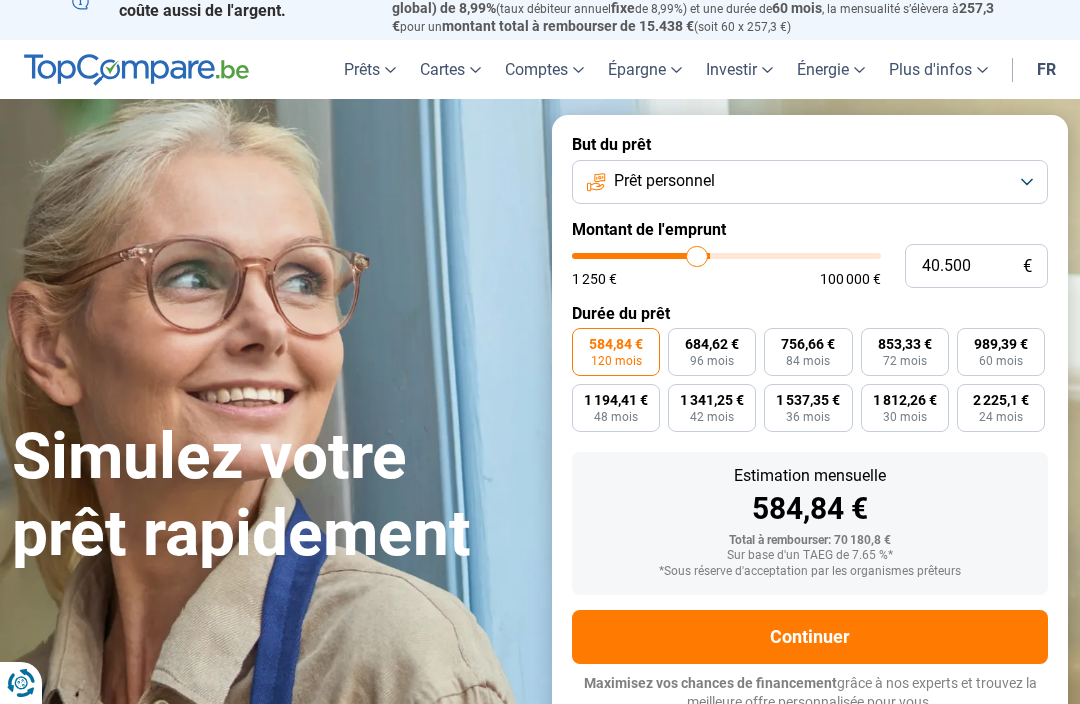 type on "39.500" 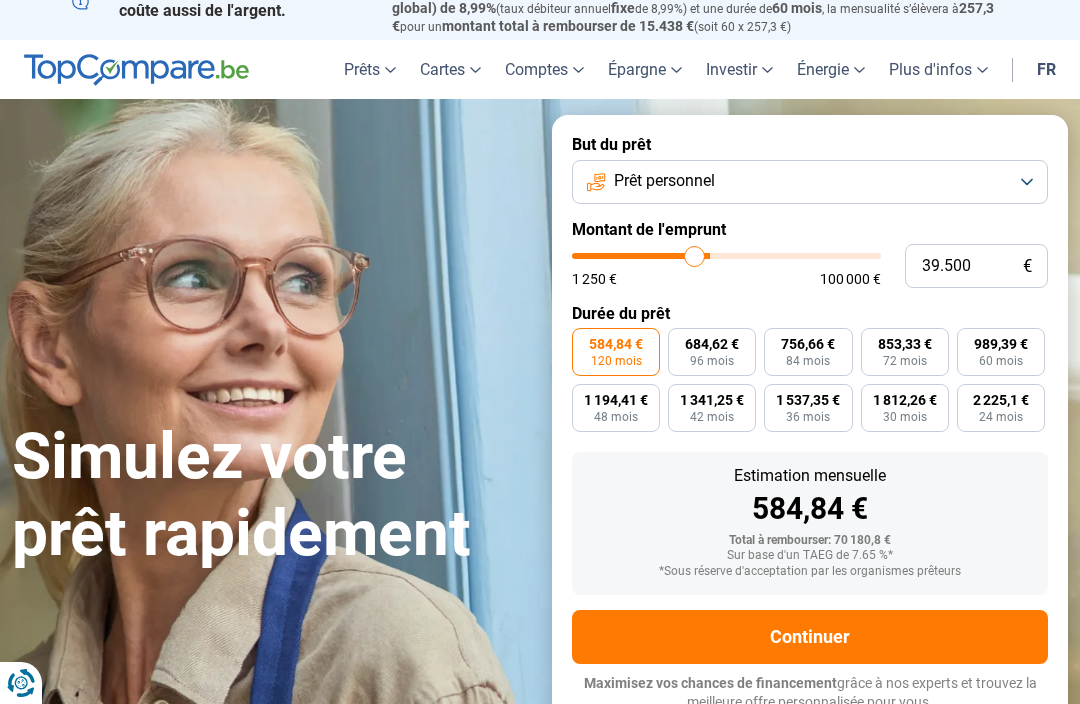 type on "38.750" 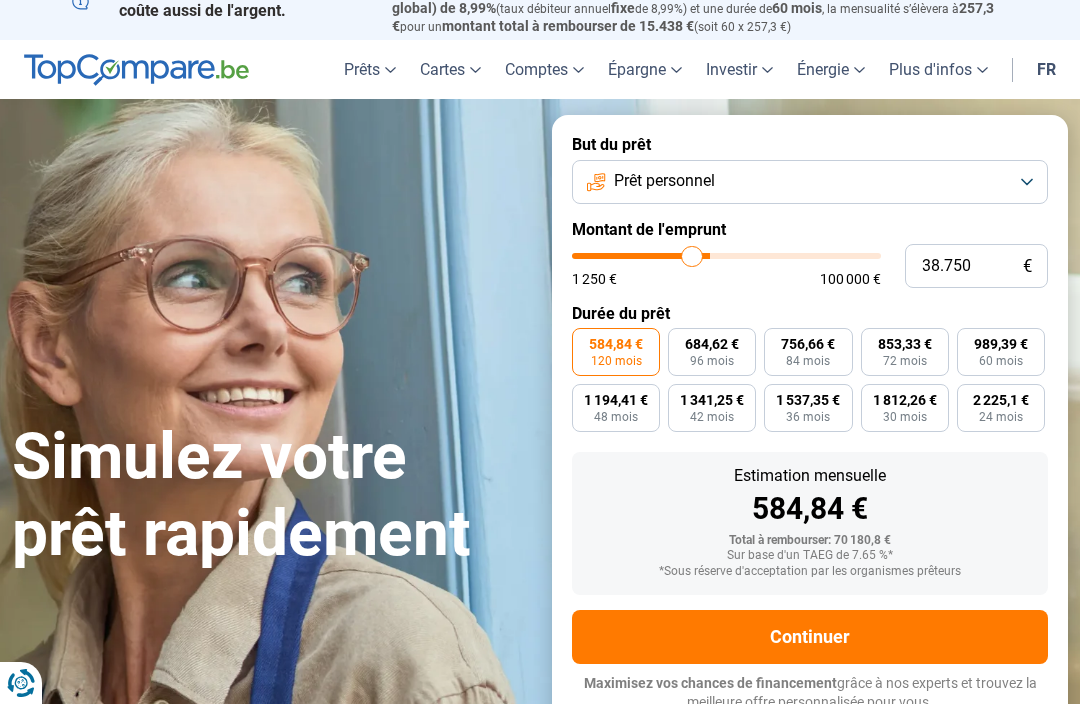 type on "38.000" 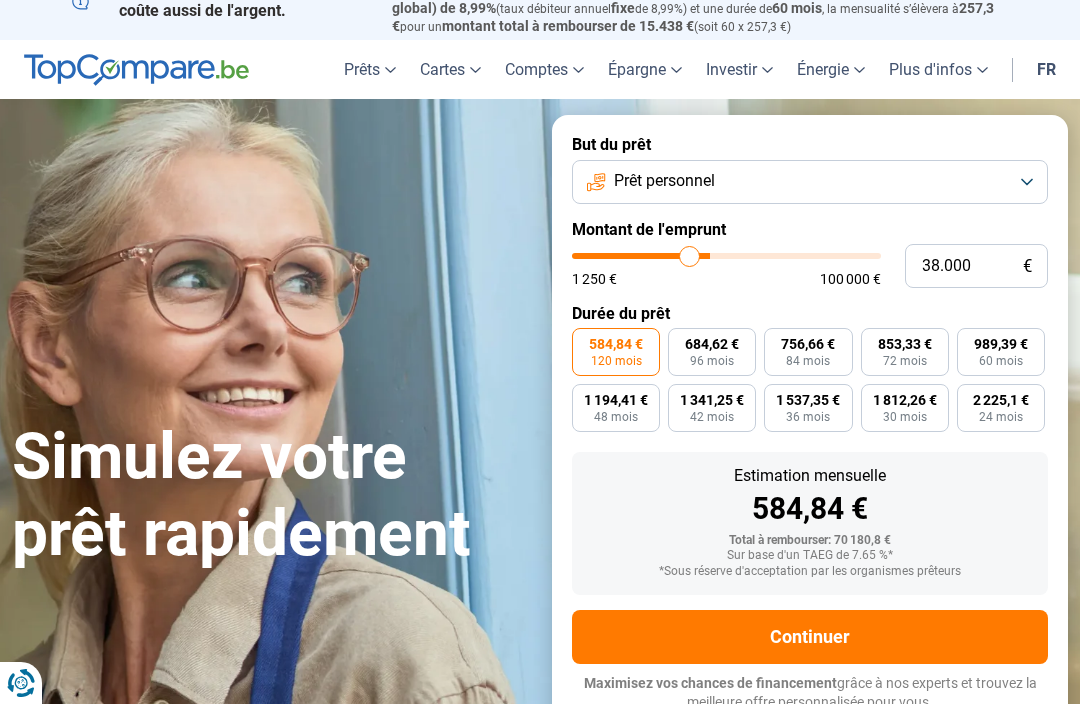 type on "37.250" 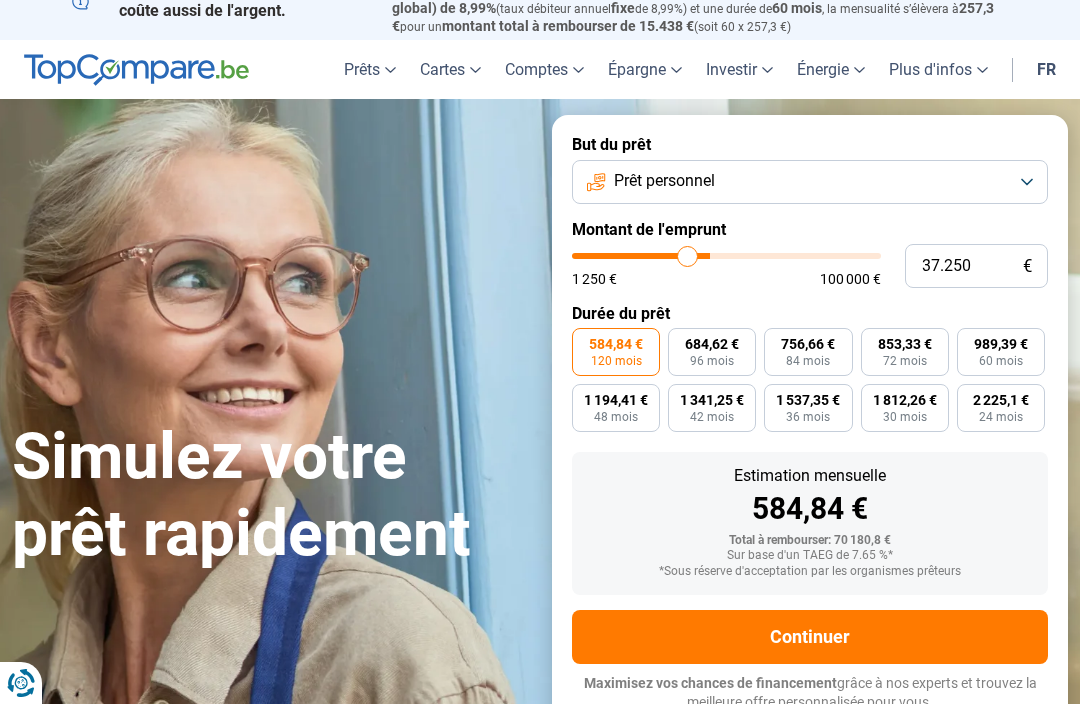 type on "36.750" 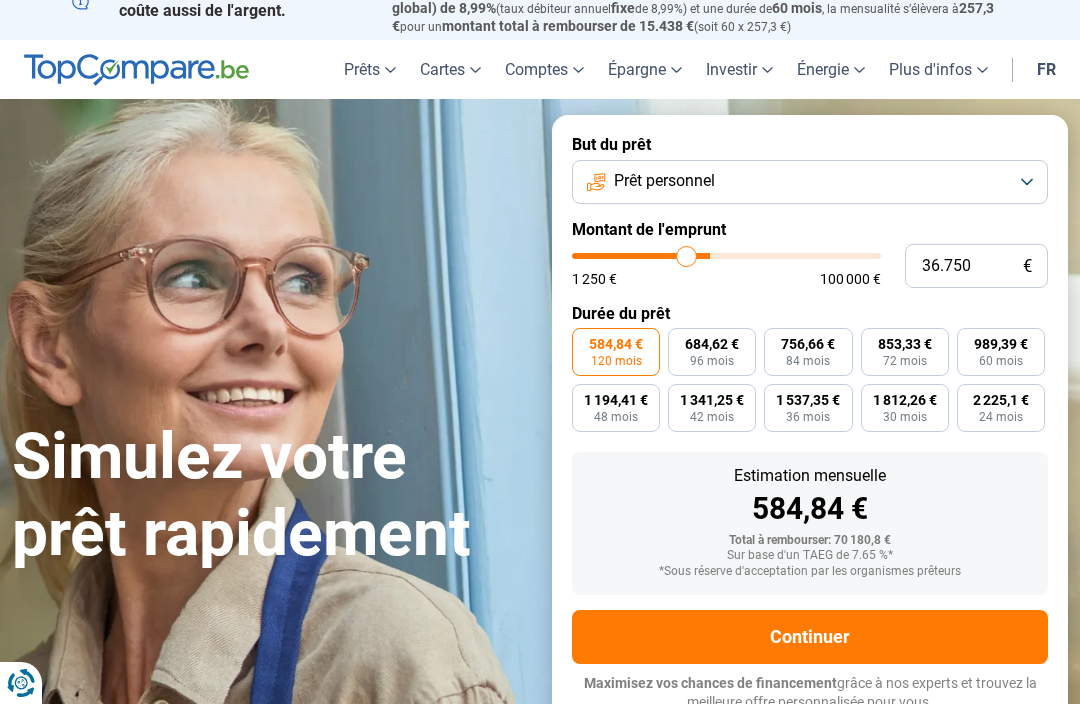 type on "36.250" 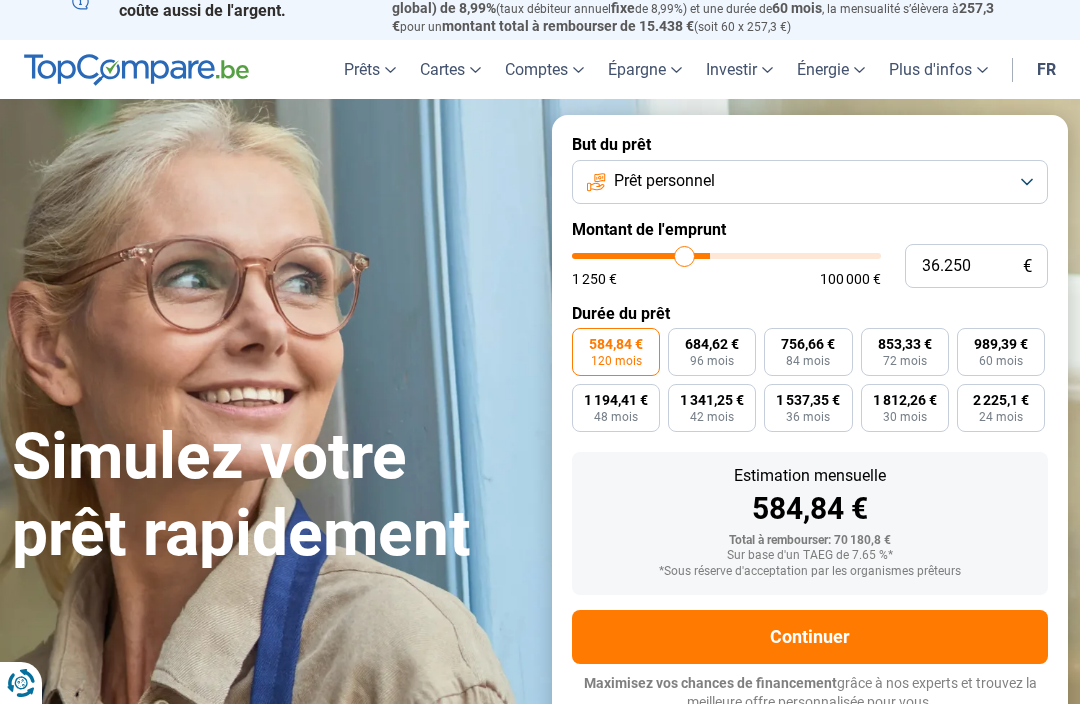 type on "35.500" 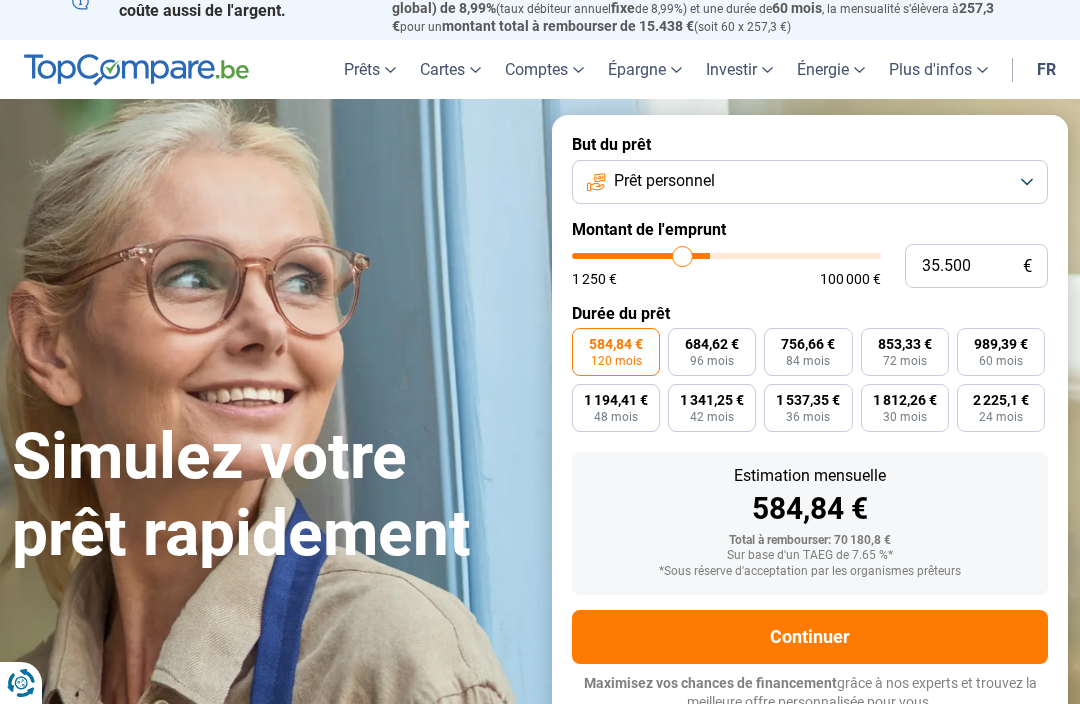 type on "35.250" 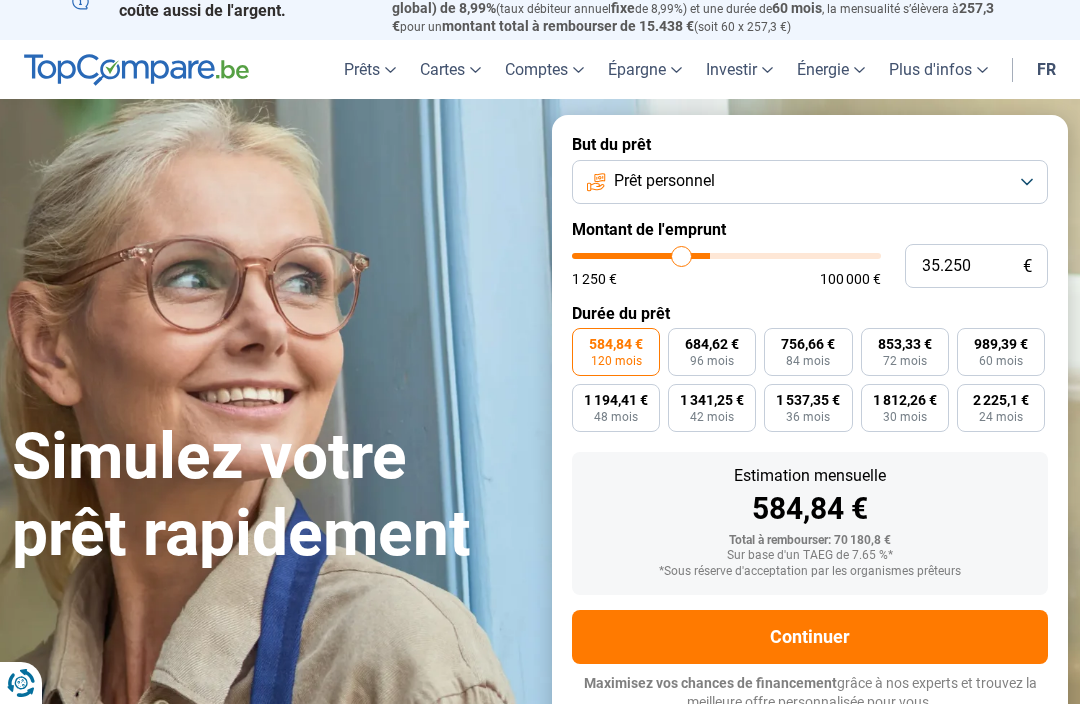 type on "35.000" 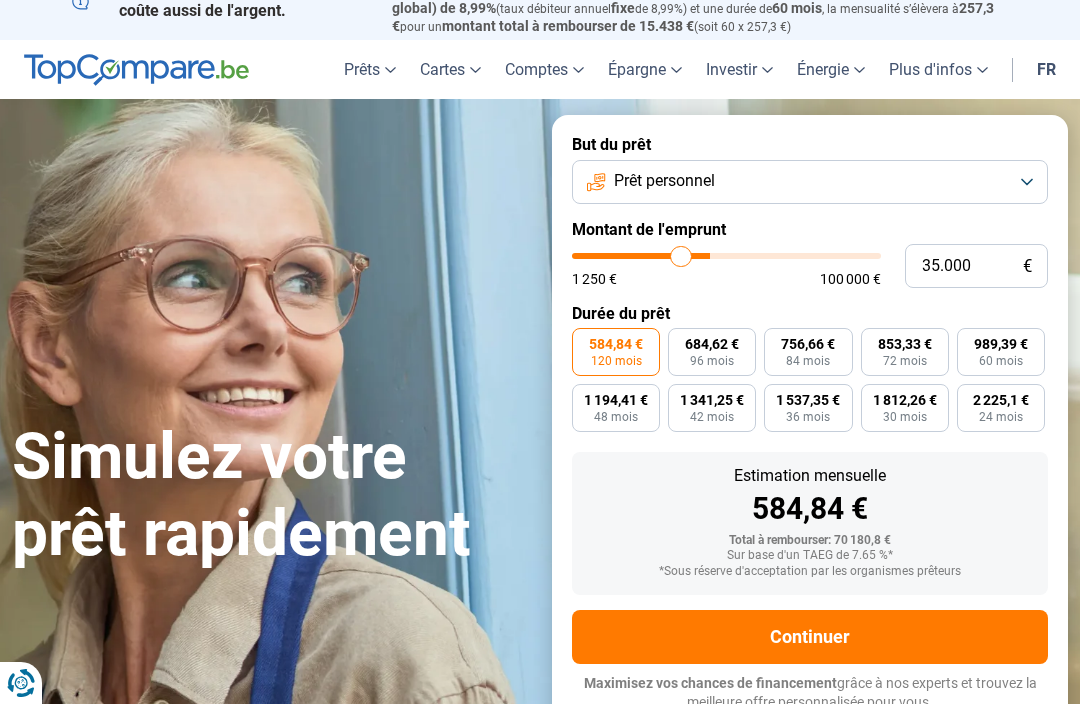 type on "34.250" 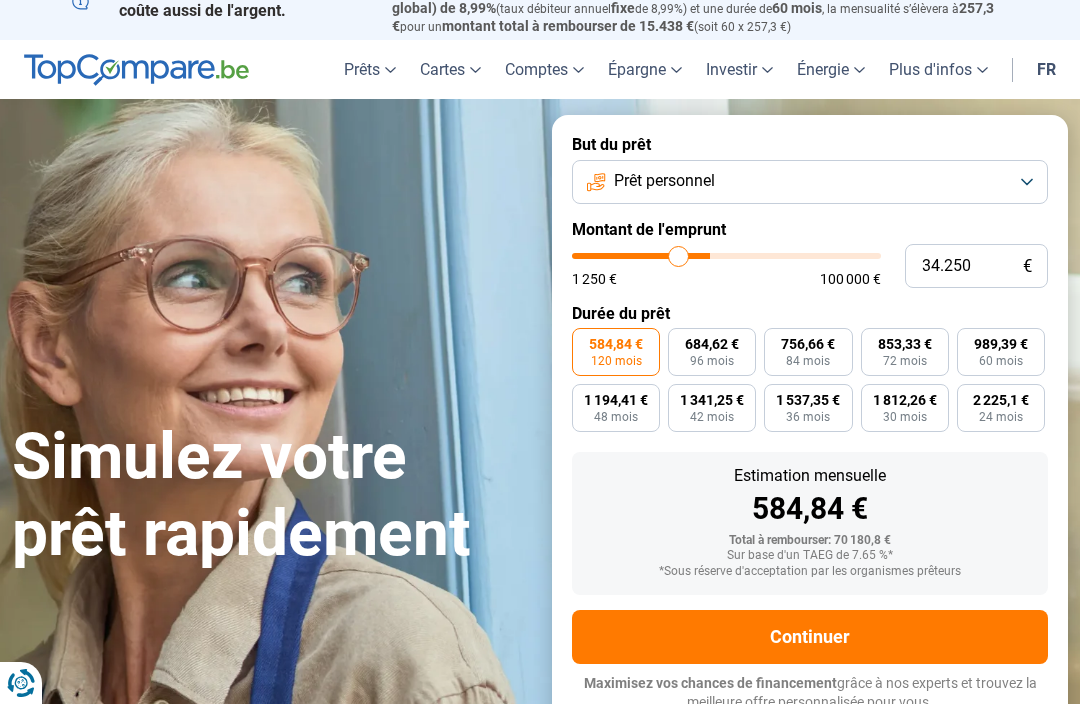 type on "33.750" 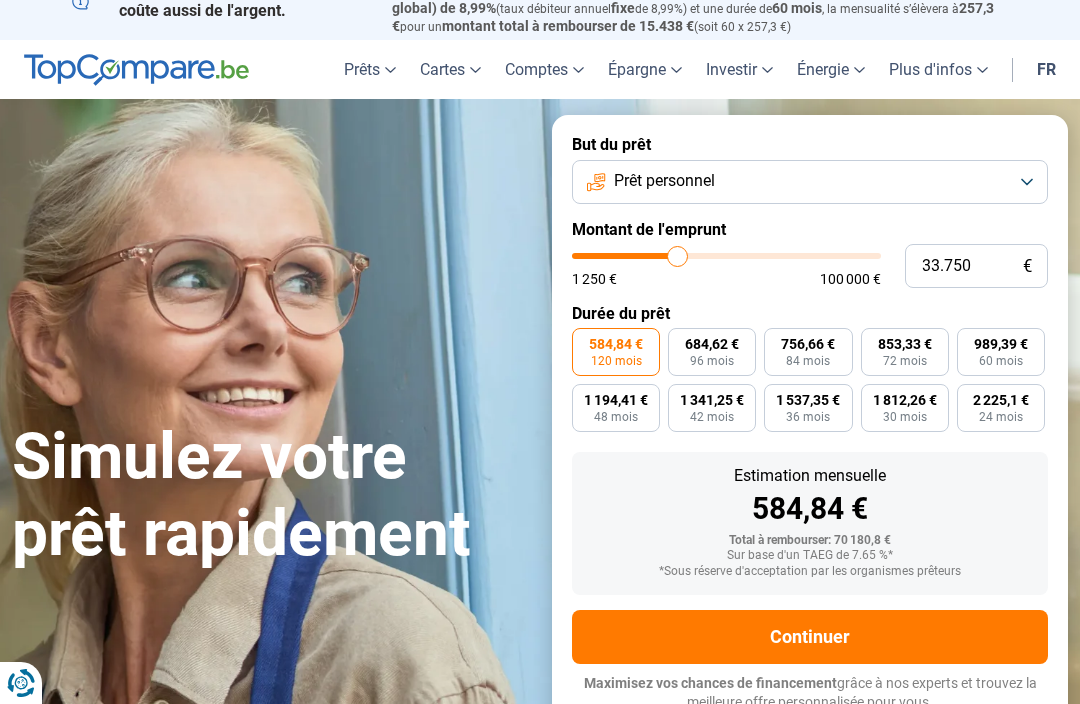 type on "33.250" 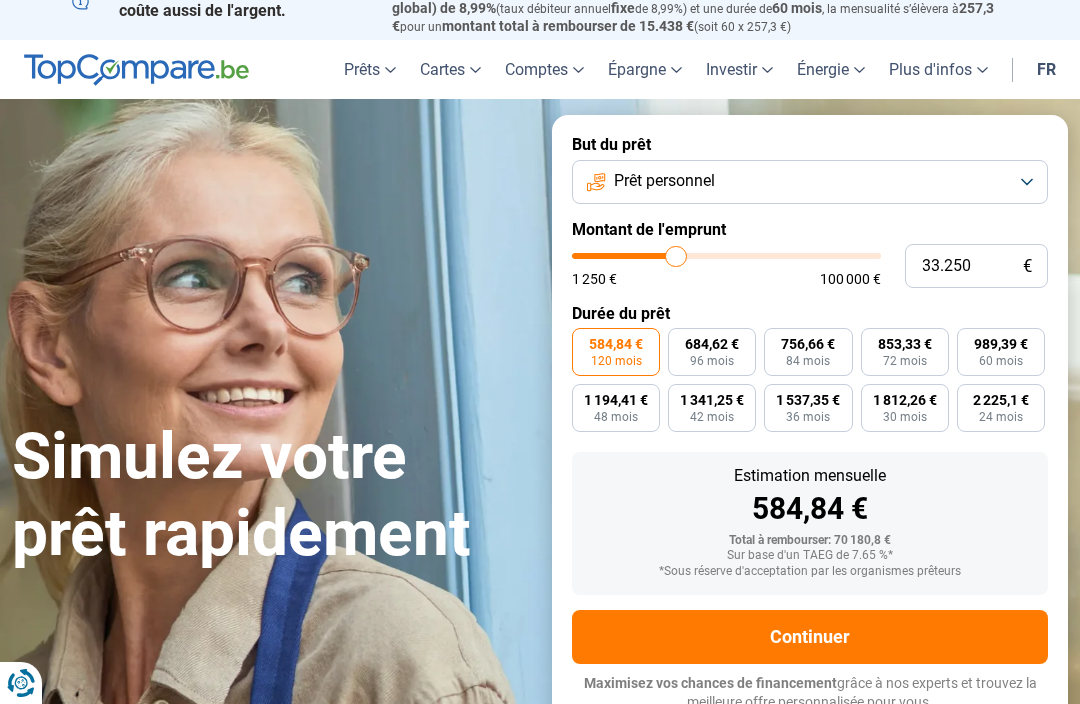 type on "32.500" 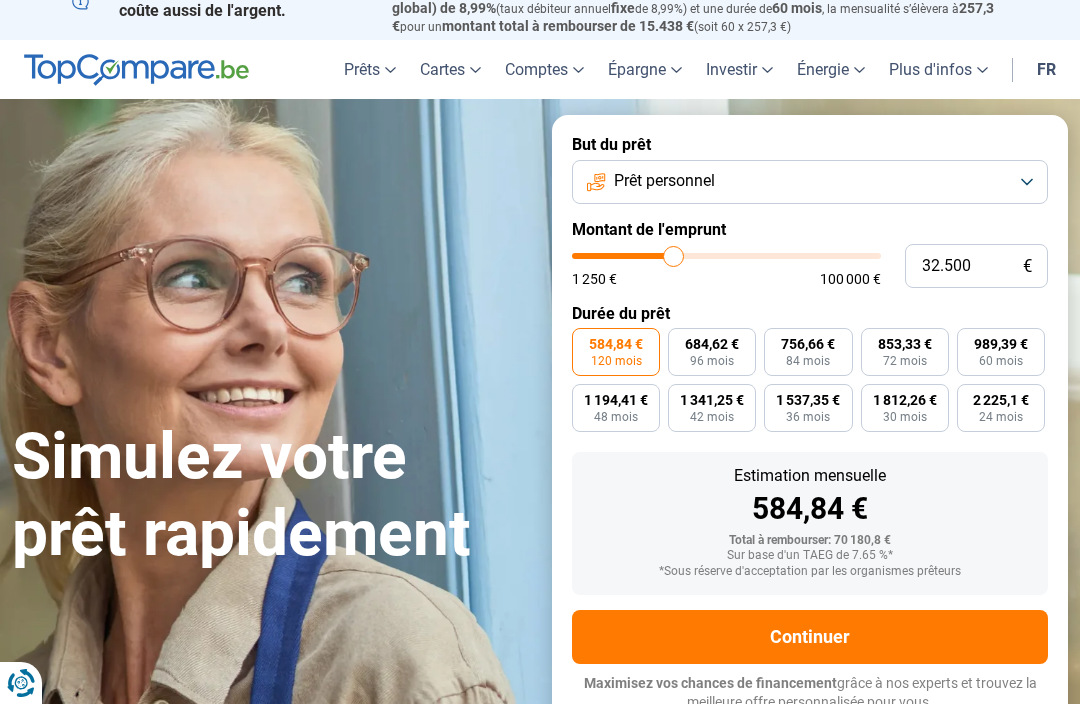 type on "32.250" 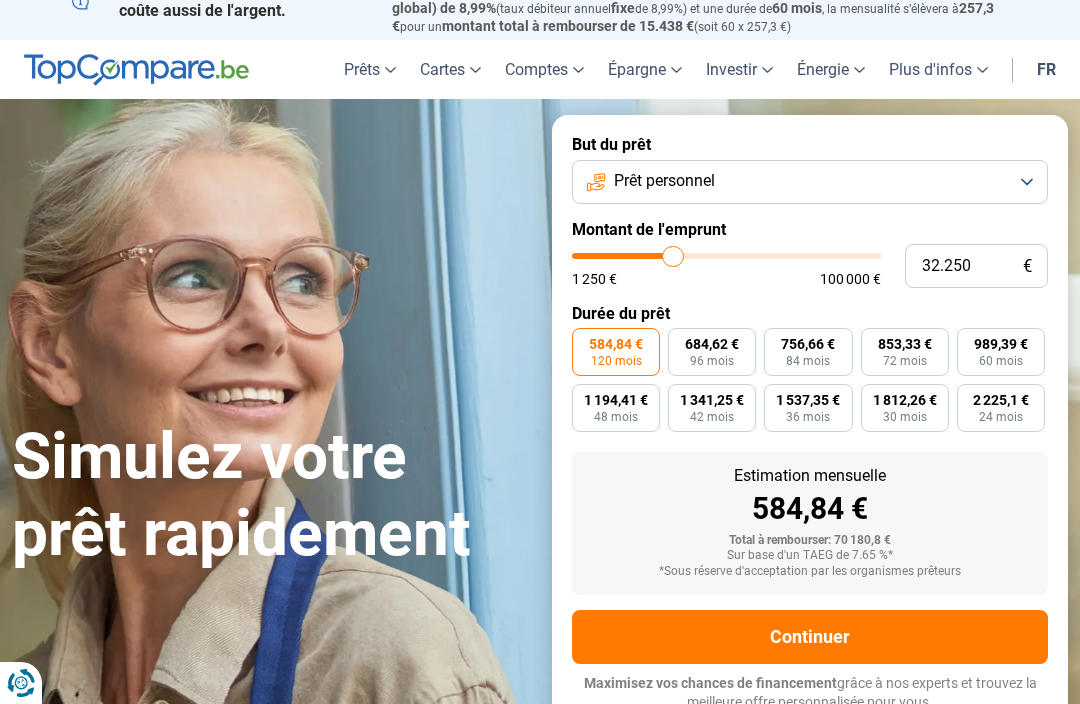 type on "31.500" 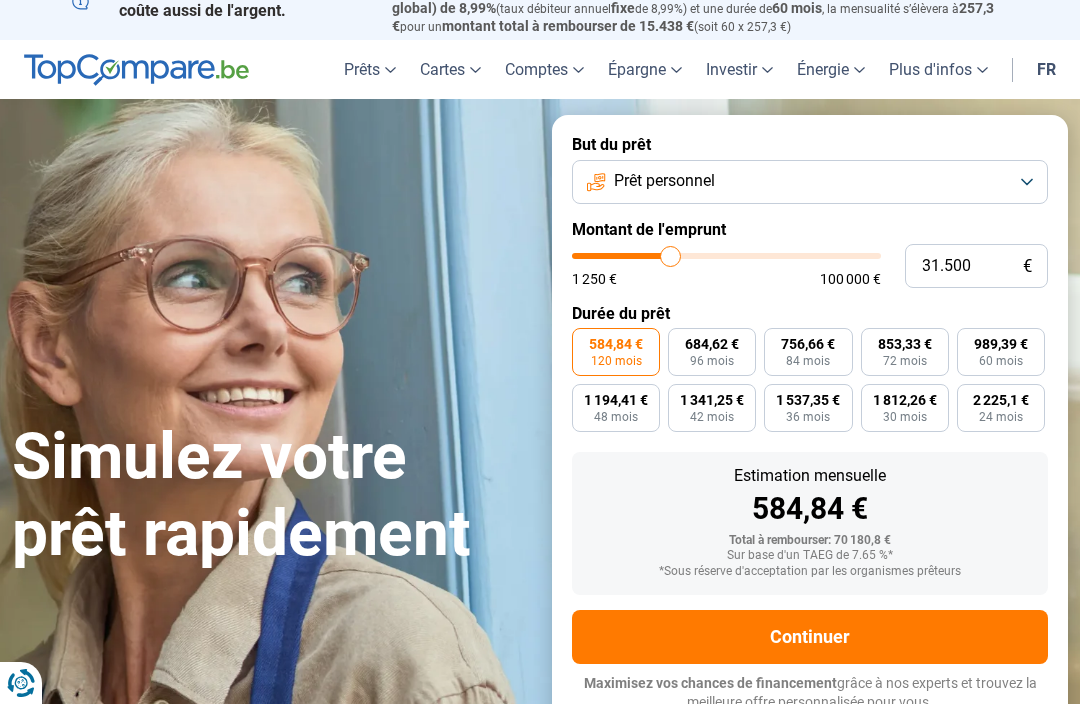 type on "31.000" 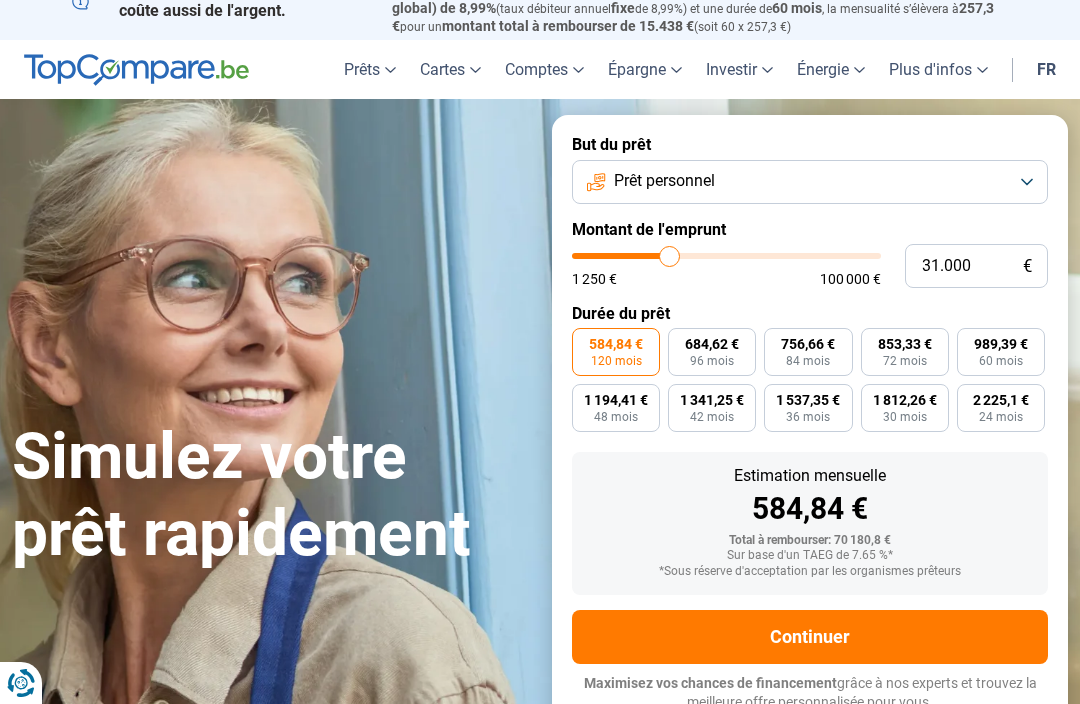 type 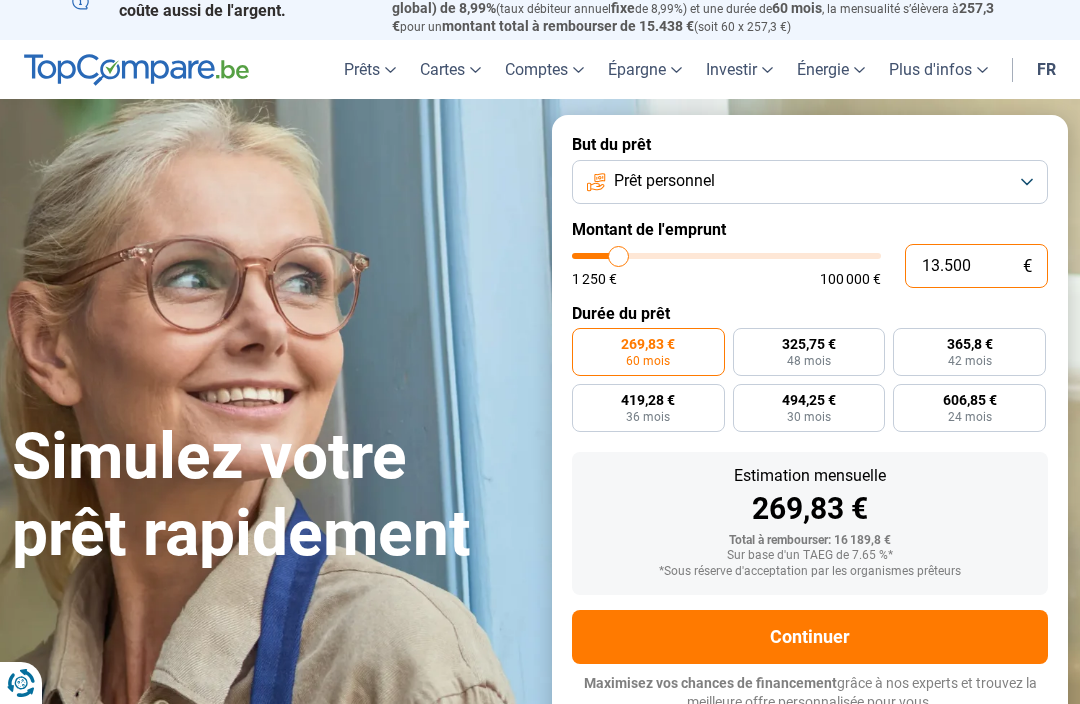 click on "13.500" at bounding box center [976, 266] 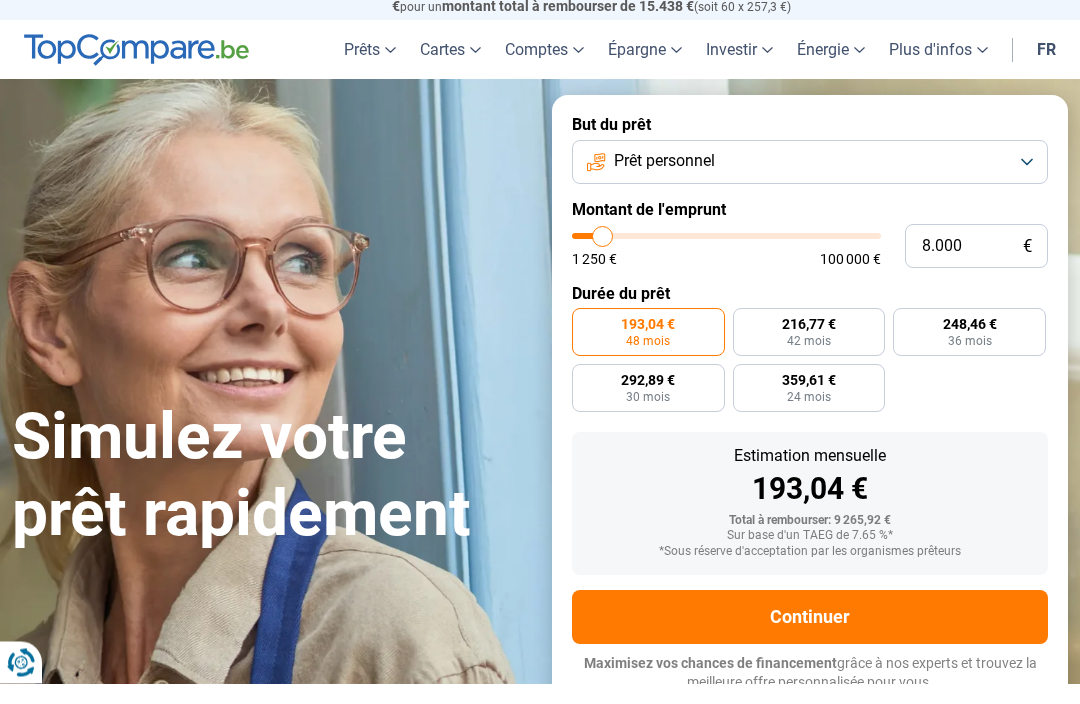 click on "Prêt personnel" at bounding box center (810, 183) 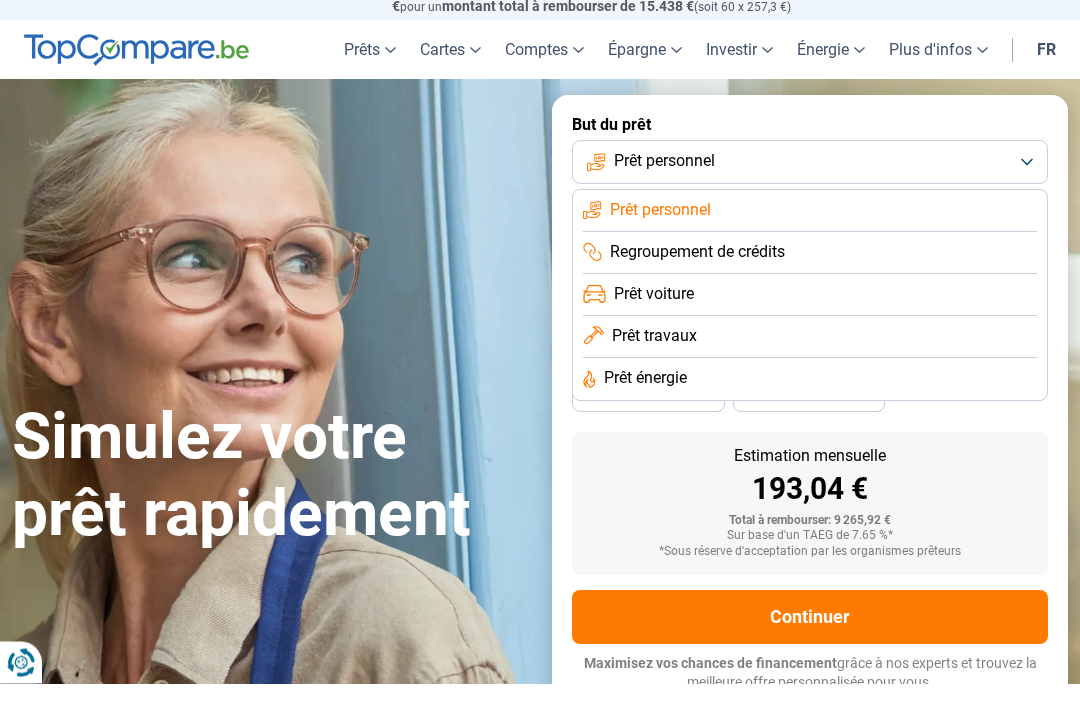 scroll, scrollTop: 43, scrollLeft: 0, axis: vertical 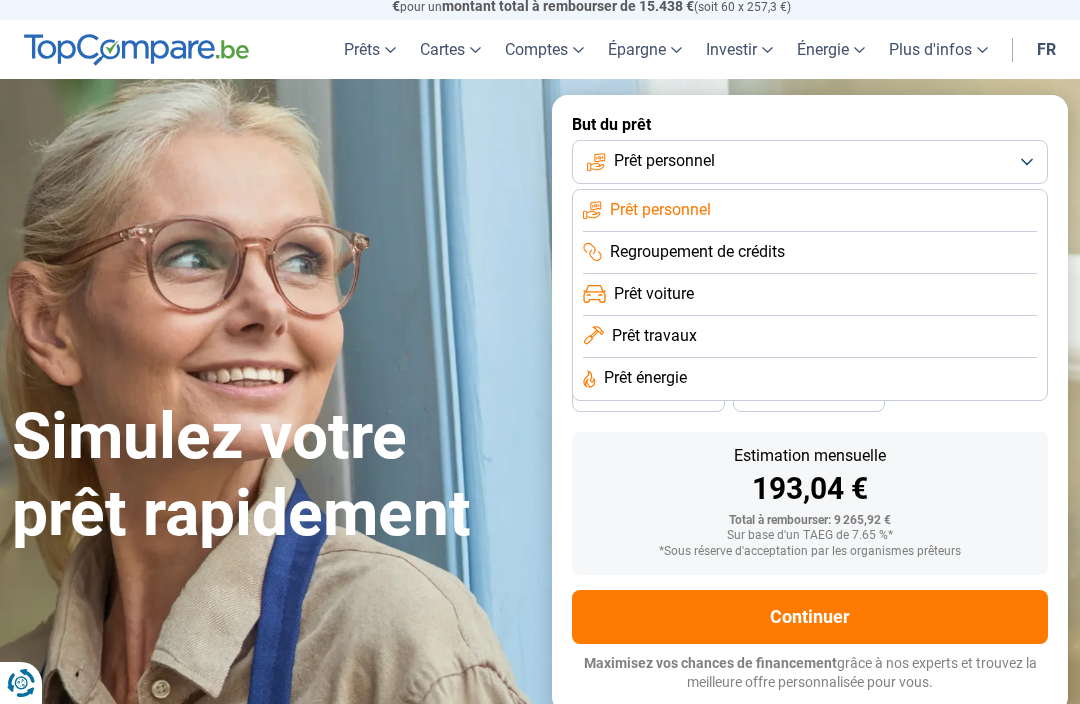 click on "Montant de l'emprunt [PRICE] € [PRICE] € [PRICE] € Durée du prêt [PRICE] € [PHONE] mois [PRICE] € [PHONE] mois [PRICE] € [PHONE] mois [PRICE] € [PHONE] mois [PRICE] € [PHONE] mois Estimation mensuelle [PRICE] € Total à rembourser: [PRICE] € Sur base d'un TAEG de [PRICE] %* *Sous réserve d'acceptation par les organismes prêteurs Continuer Maximisez vos chances de financement grâce à nos experts et trouvez la meilleure offre personnalisée pour vous. [PRICE]+ simulations mensuelles réussies Maximisez vos chances de financement grâce à nos experts Trouvez la meilleure offre personnalisée" at bounding box center [810, 403] 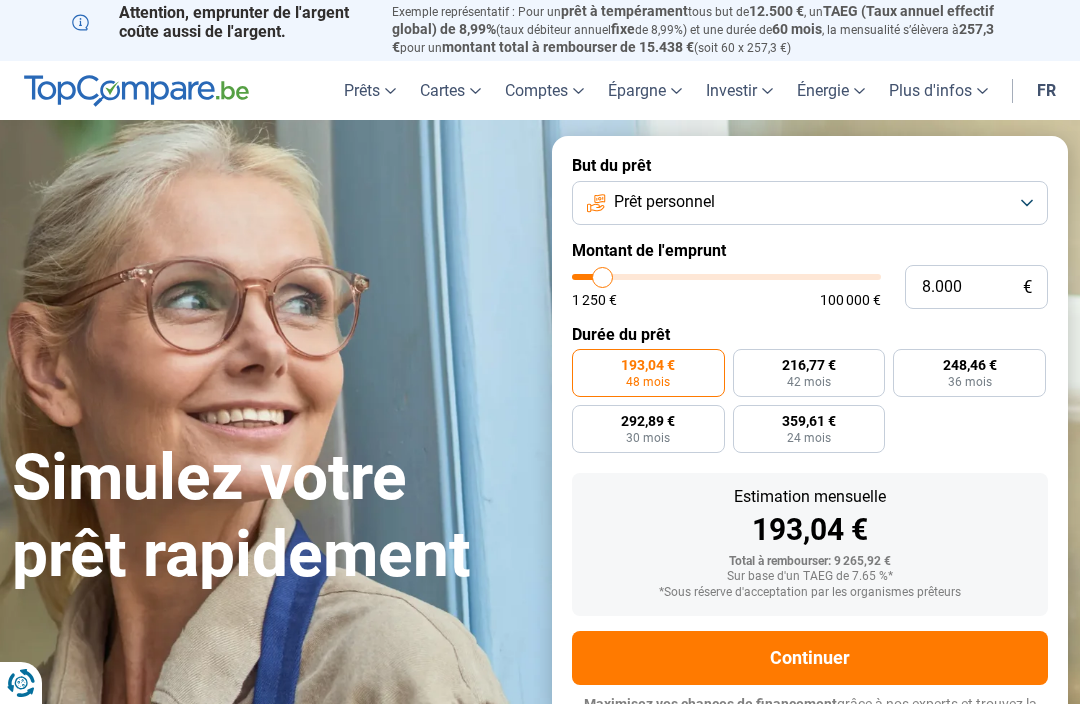 scroll, scrollTop: 40, scrollLeft: 0, axis: vertical 